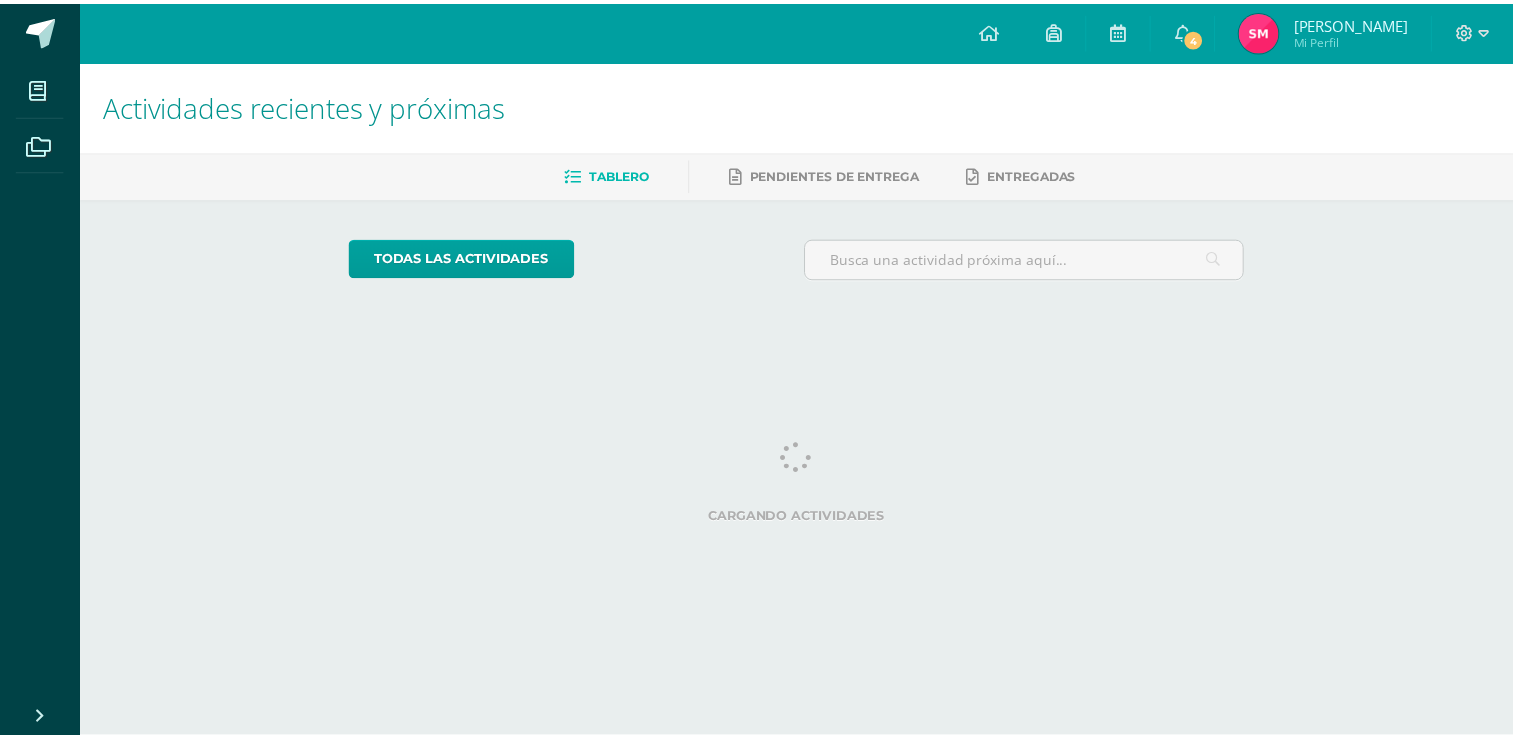 scroll, scrollTop: 0, scrollLeft: 0, axis: both 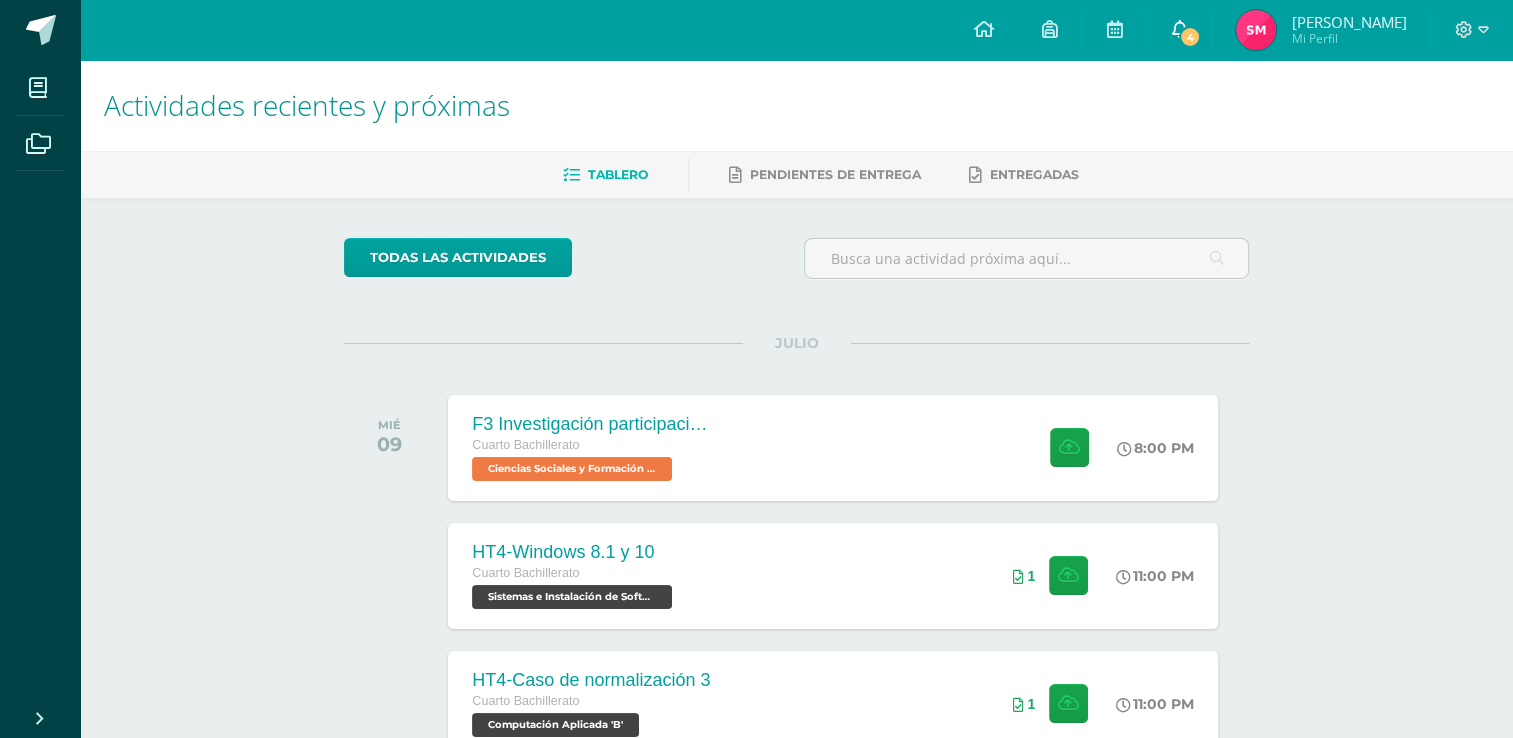 click on "4" at bounding box center (1179, 30) 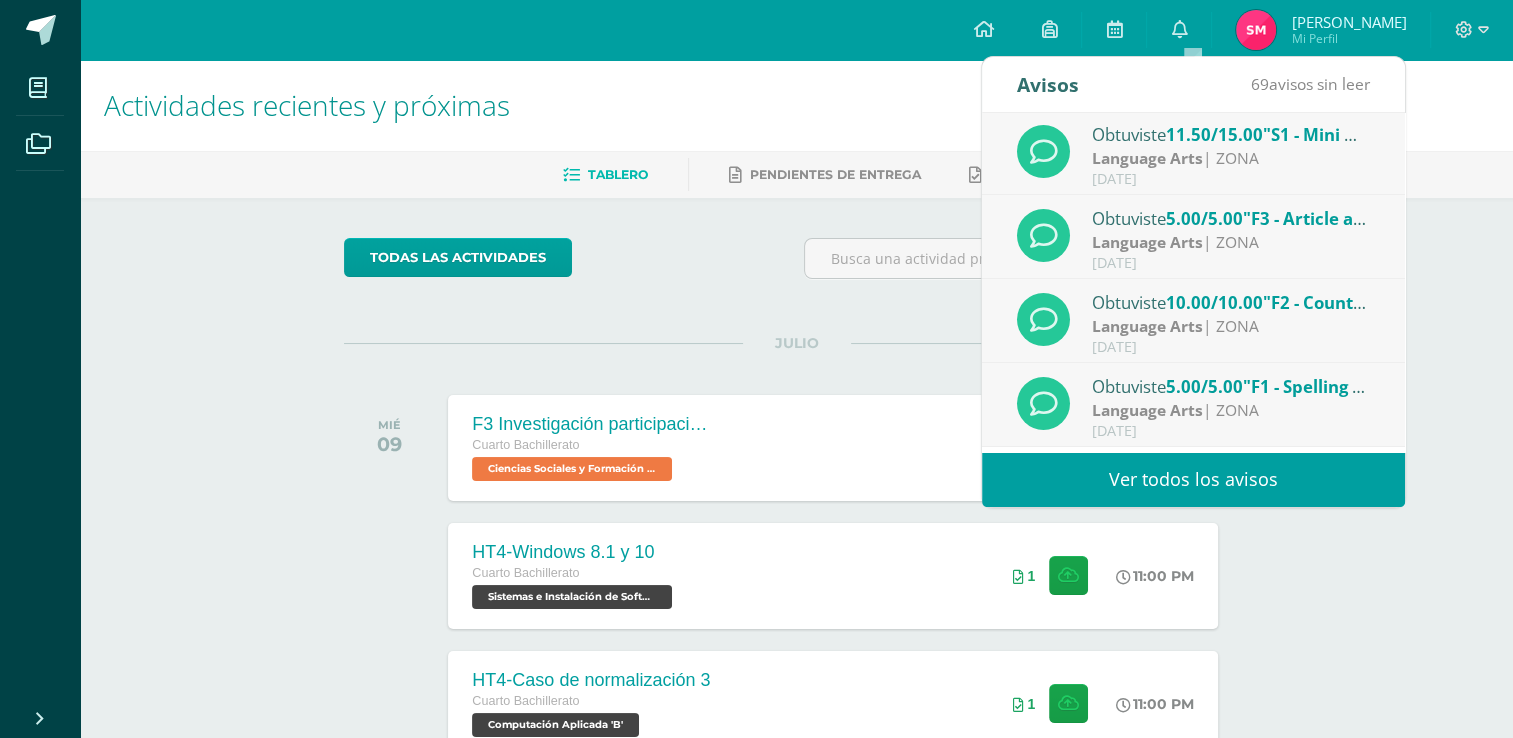 scroll, scrollTop: 0, scrollLeft: 0, axis: both 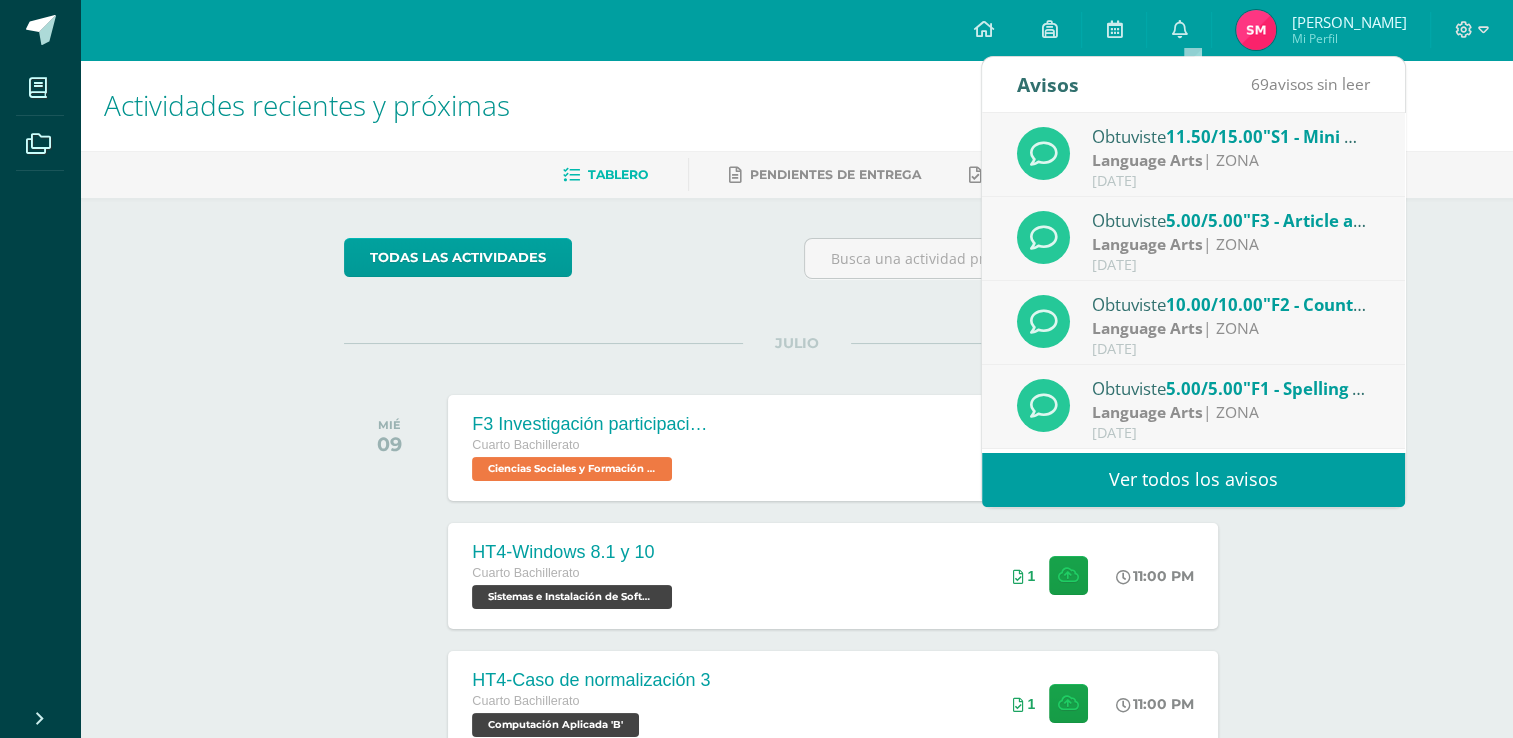 click on "Language Arts
| ZONA" at bounding box center (1231, 160) 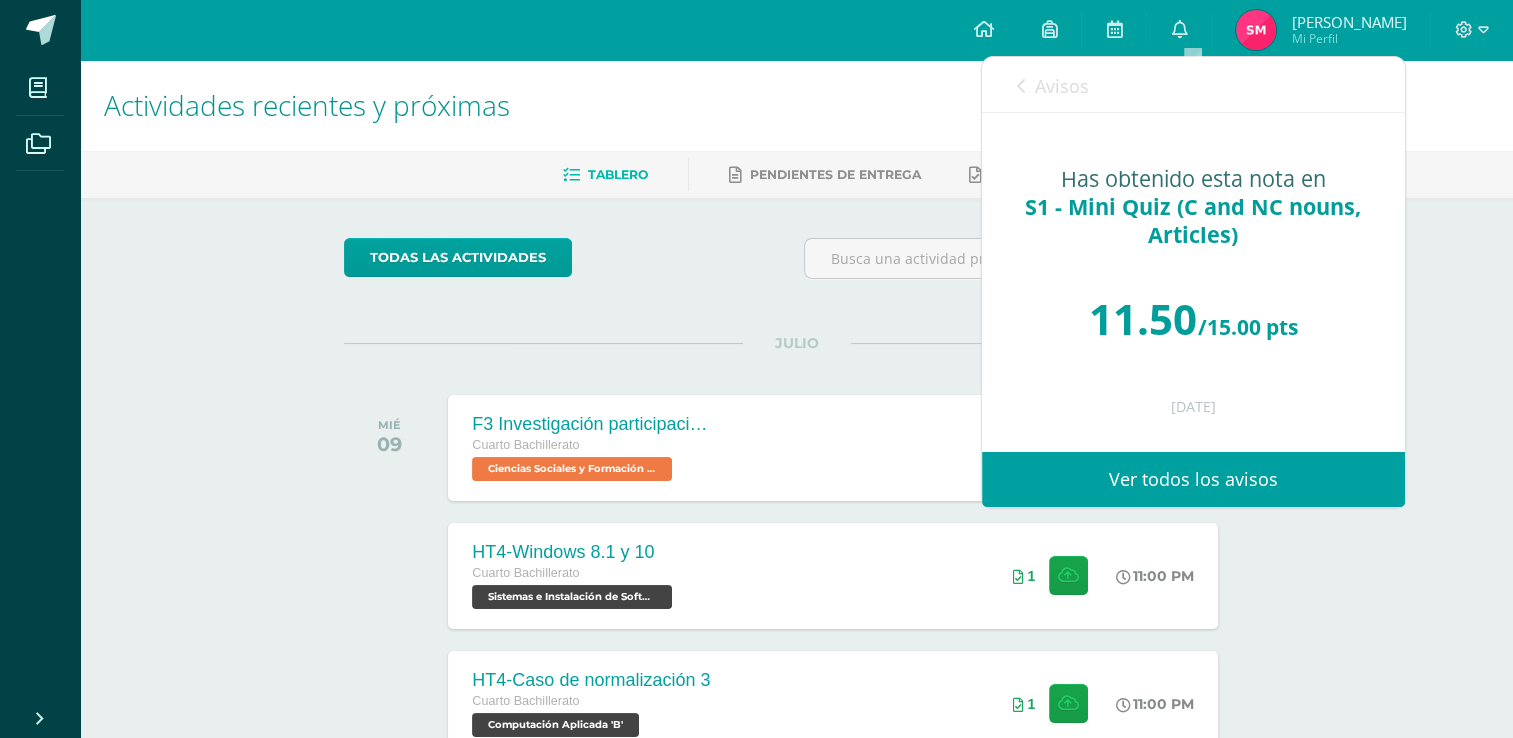 click at bounding box center [1021, 86] 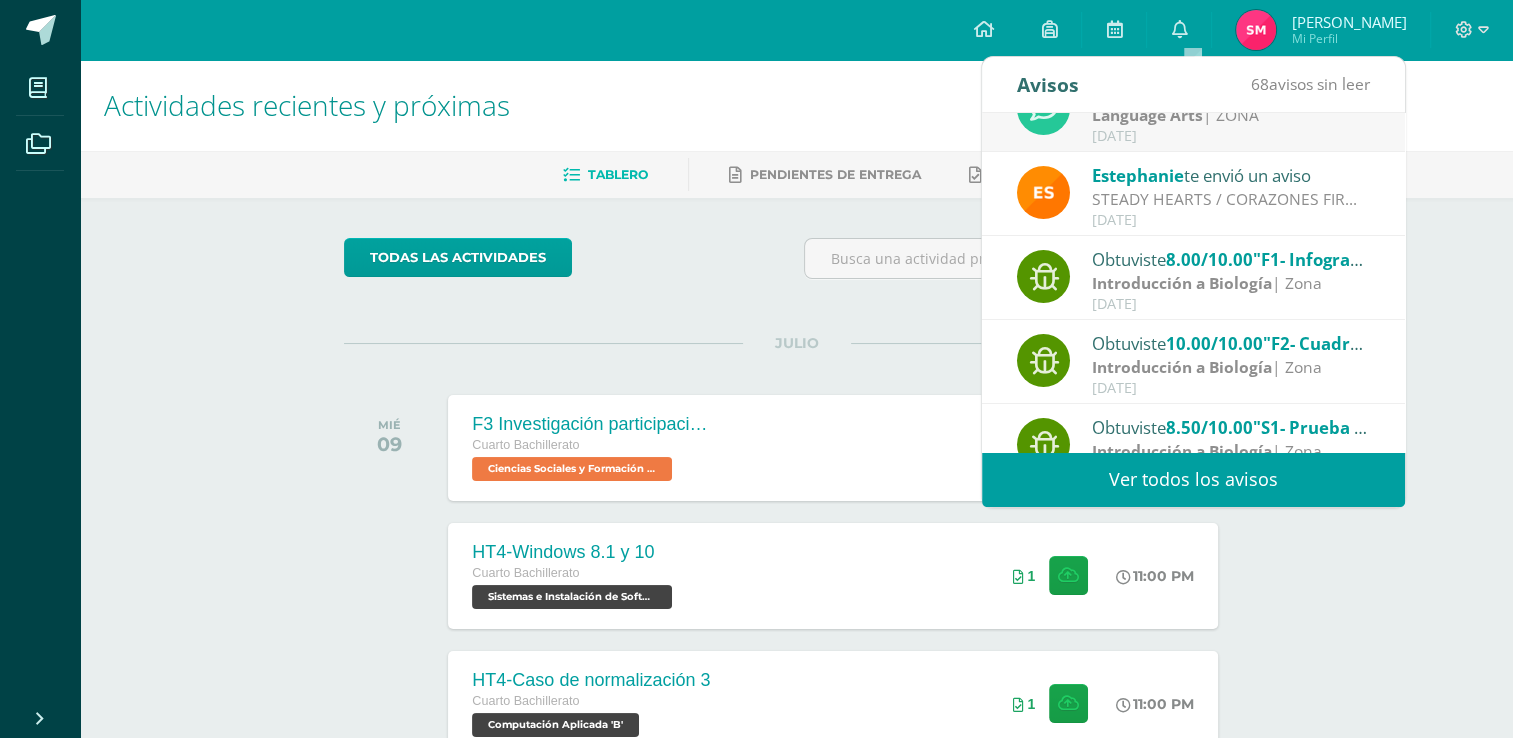 scroll, scrollTop: 300, scrollLeft: 0, axis: vertical 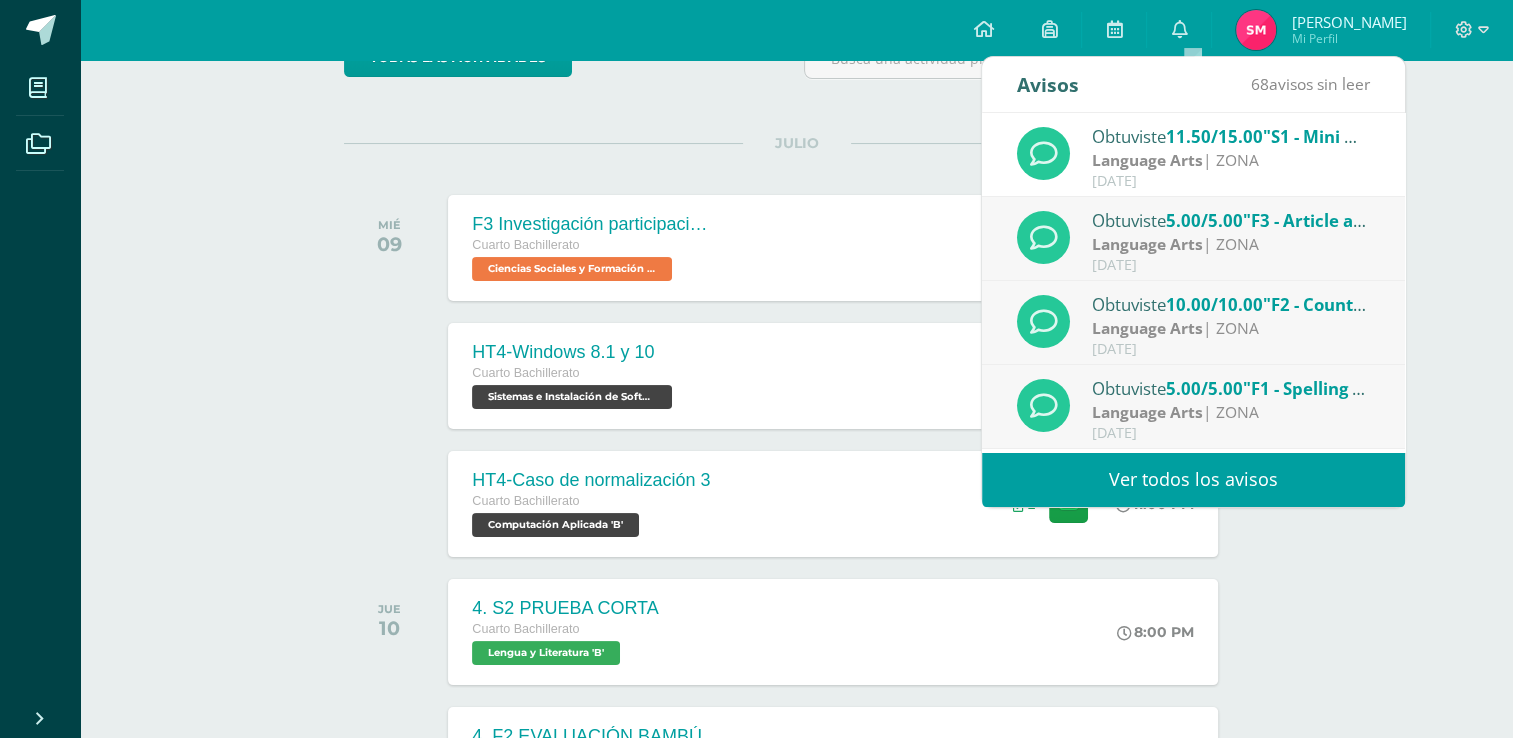 click on "[PERSON_NAME]" at bounding box center (1348, 22) 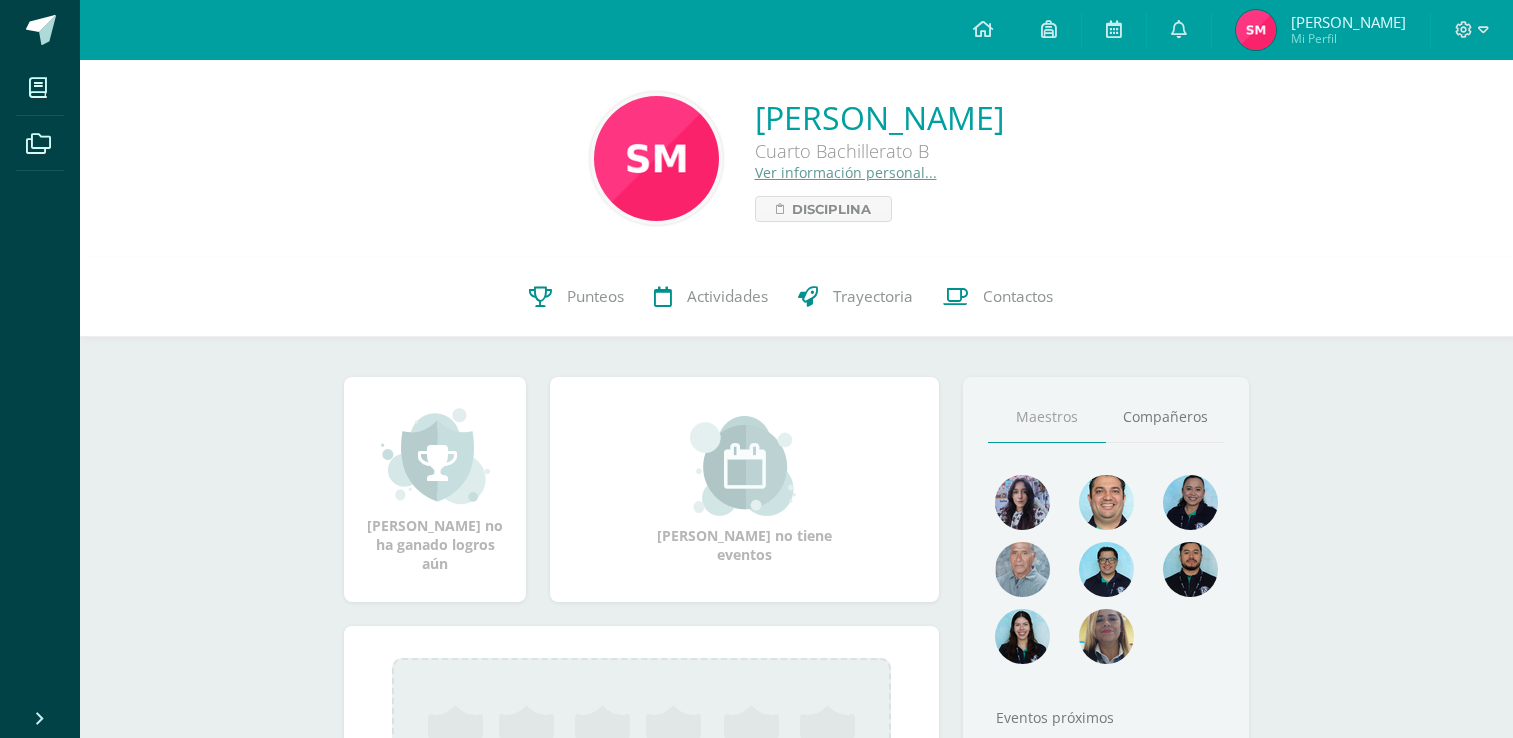 scroll, scrollTop: 0, scrollLeft: 0, axis: both 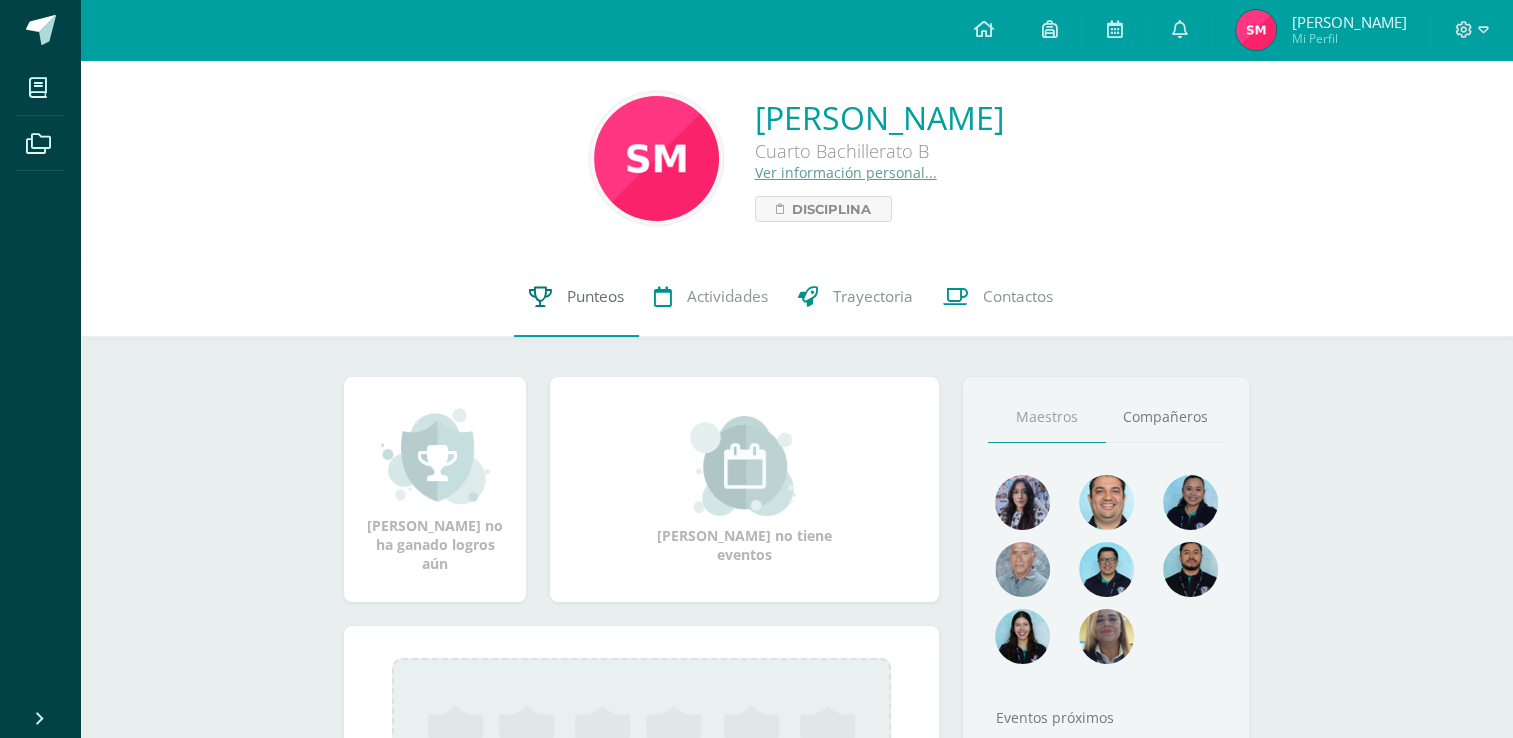 click on "Punteos" at bounding box center [595, 296] 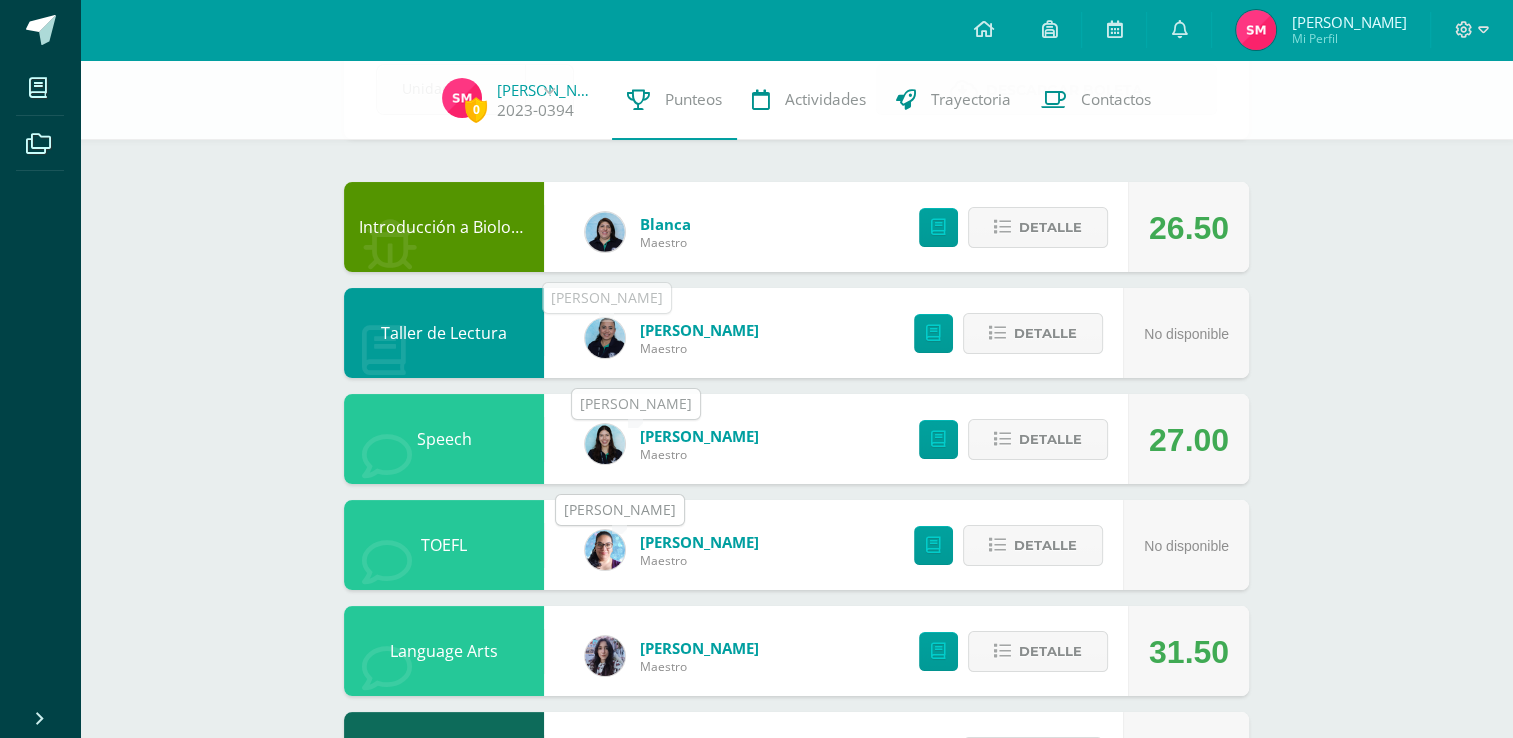 scroll, scrollTop: 100, scrollLeft: 0, axis: vertical 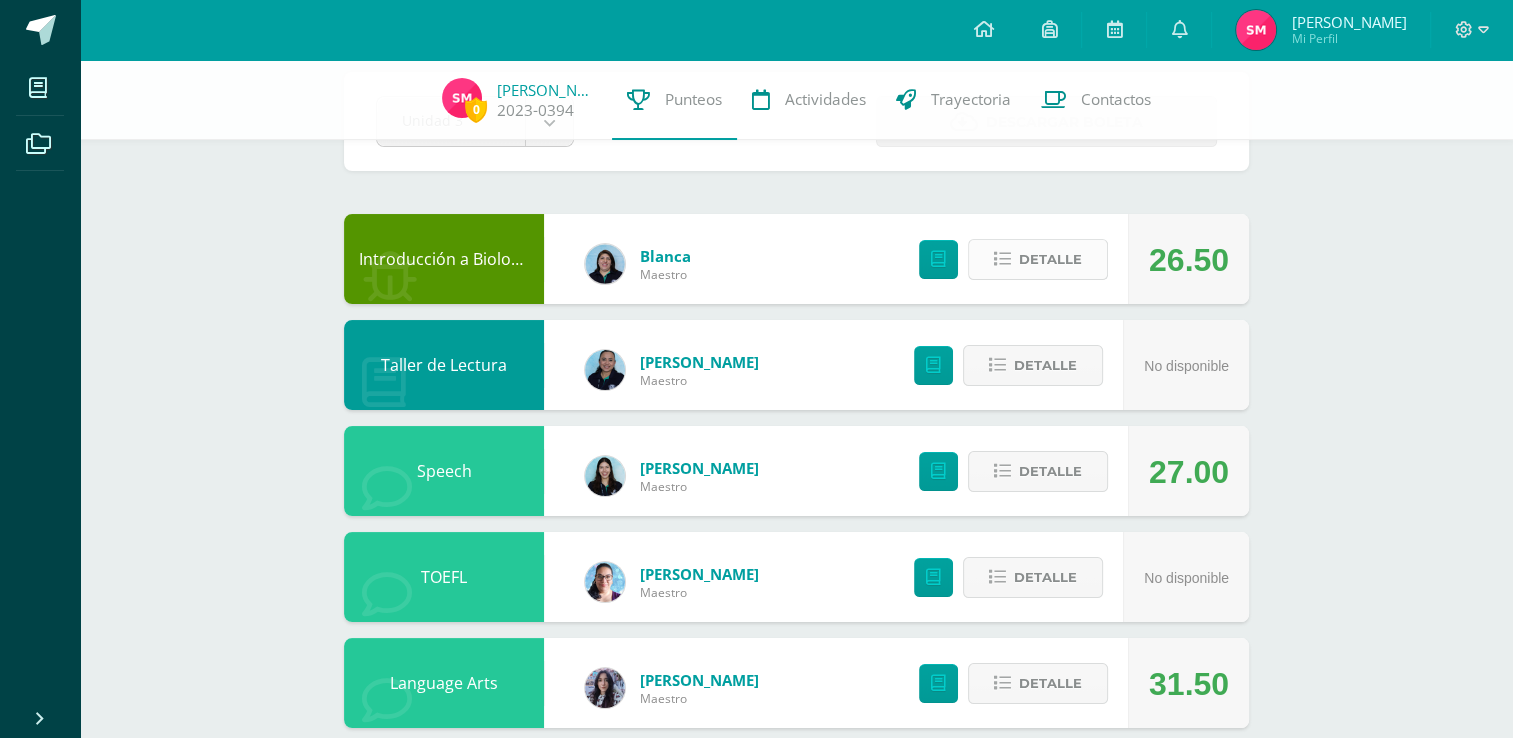 click on "Detalle" at bounding box center [1050, 259] 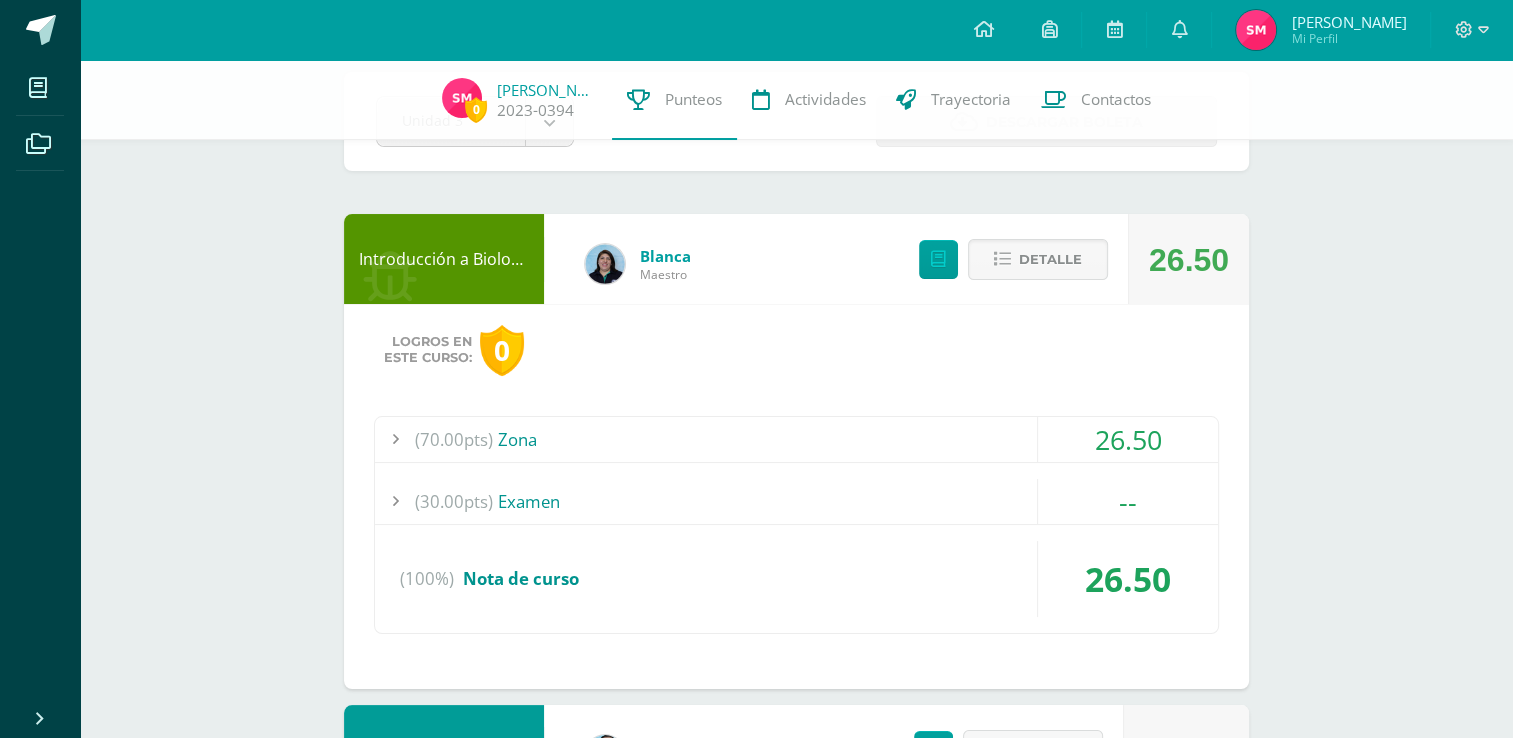 click on "(70.00pts)
Zona" at bounding box center (796, 439) 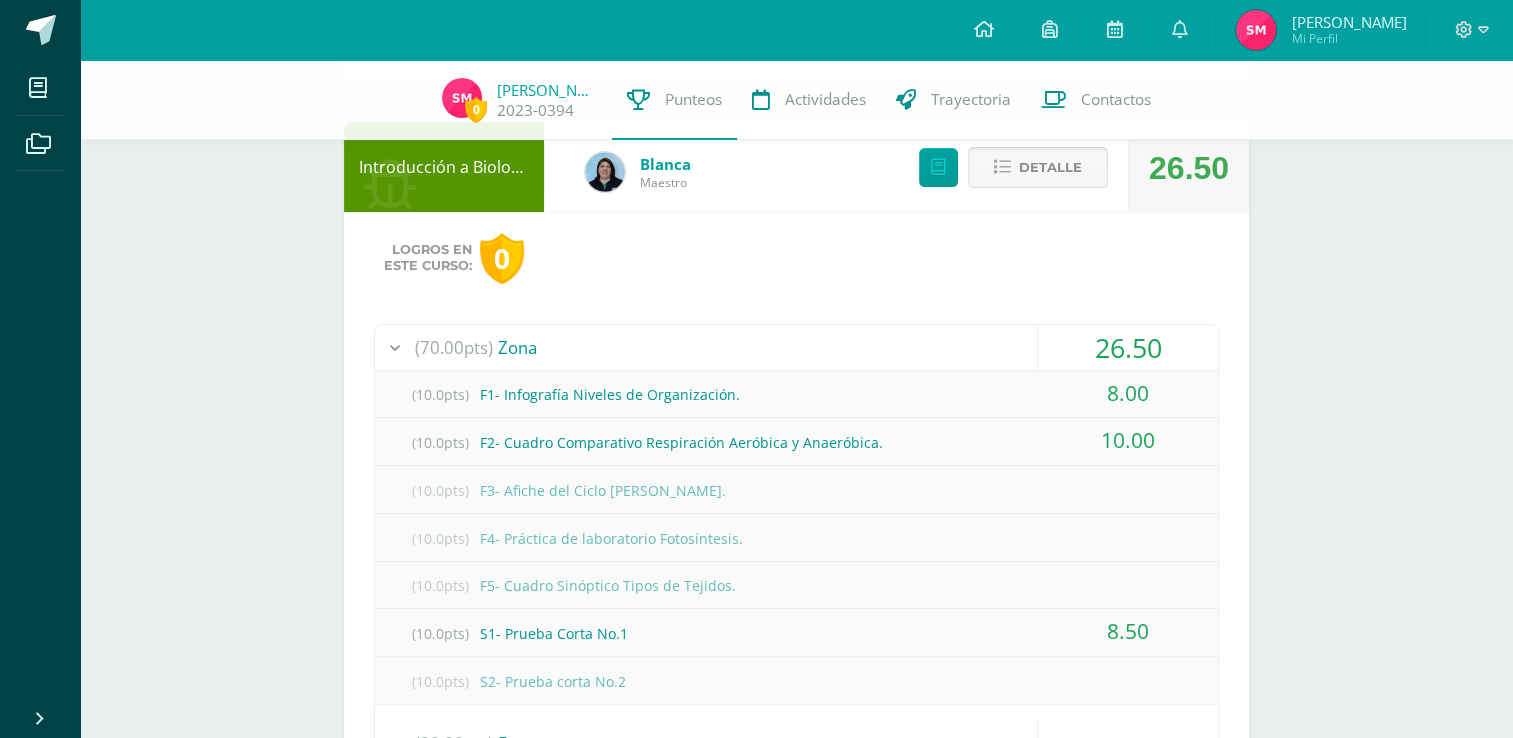 scroll, scrollTop: 0, scrollLeft: 0, axis: both 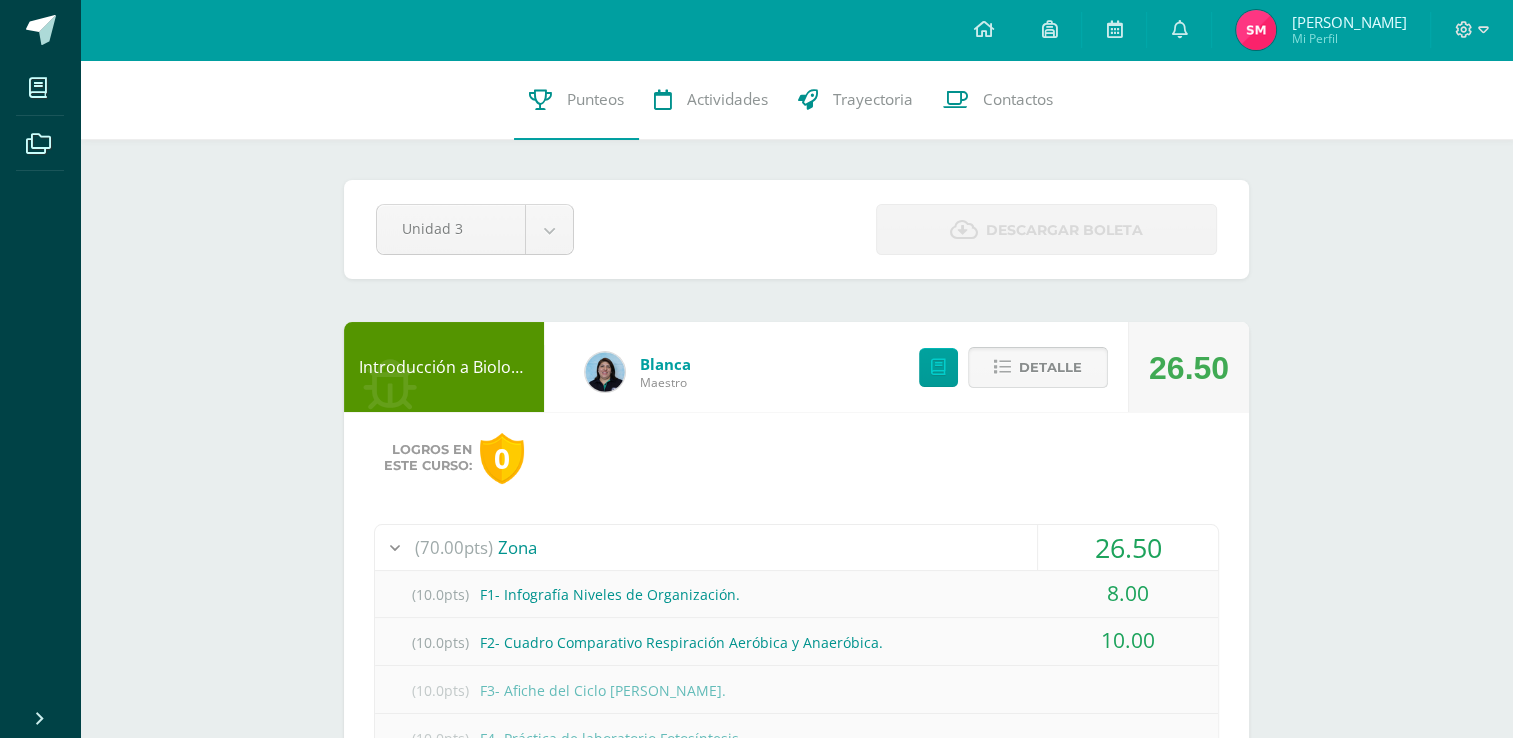 click on "Detalle" at bounding box center (1038, 367) 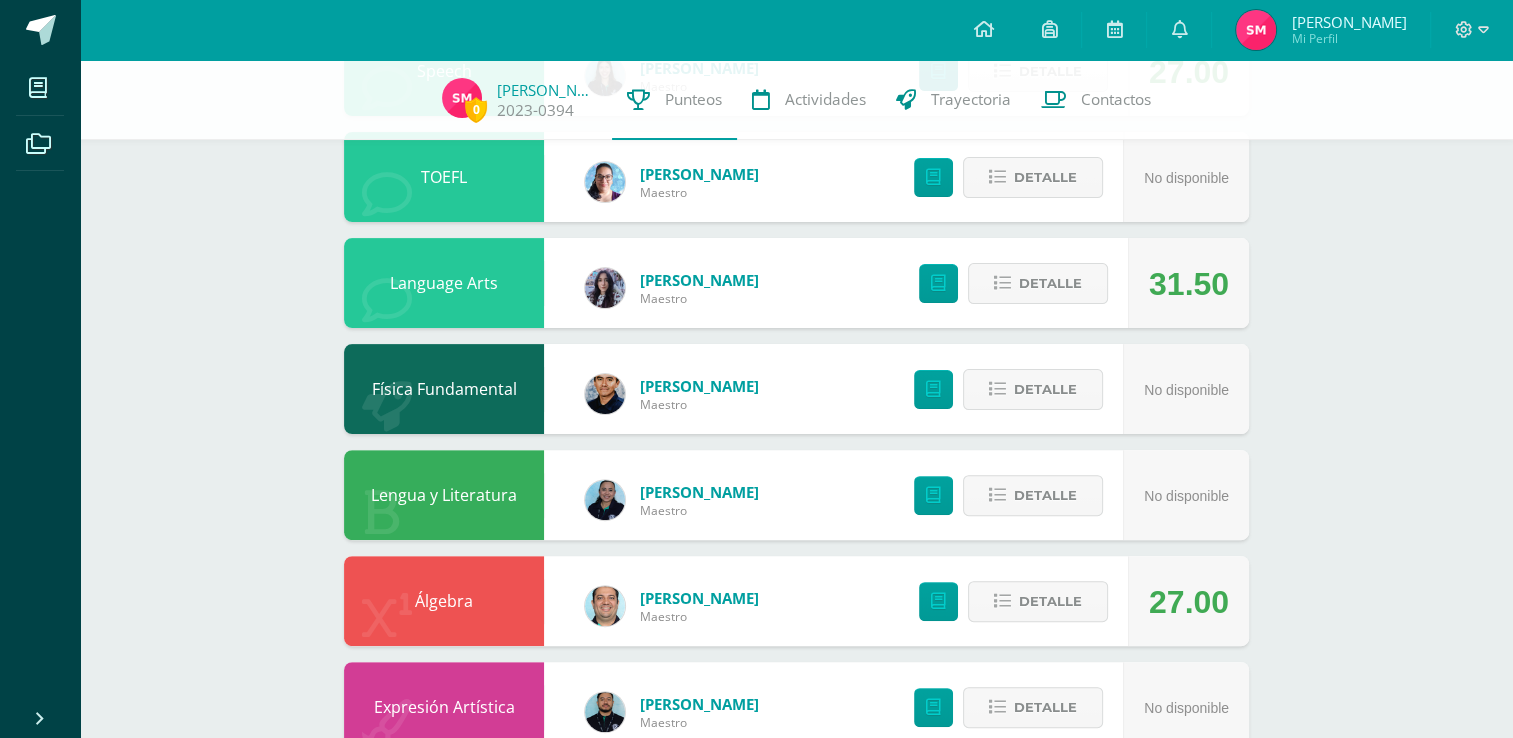 scroll, scrollTop: 500, scrollLeft: 0, axis: vertical 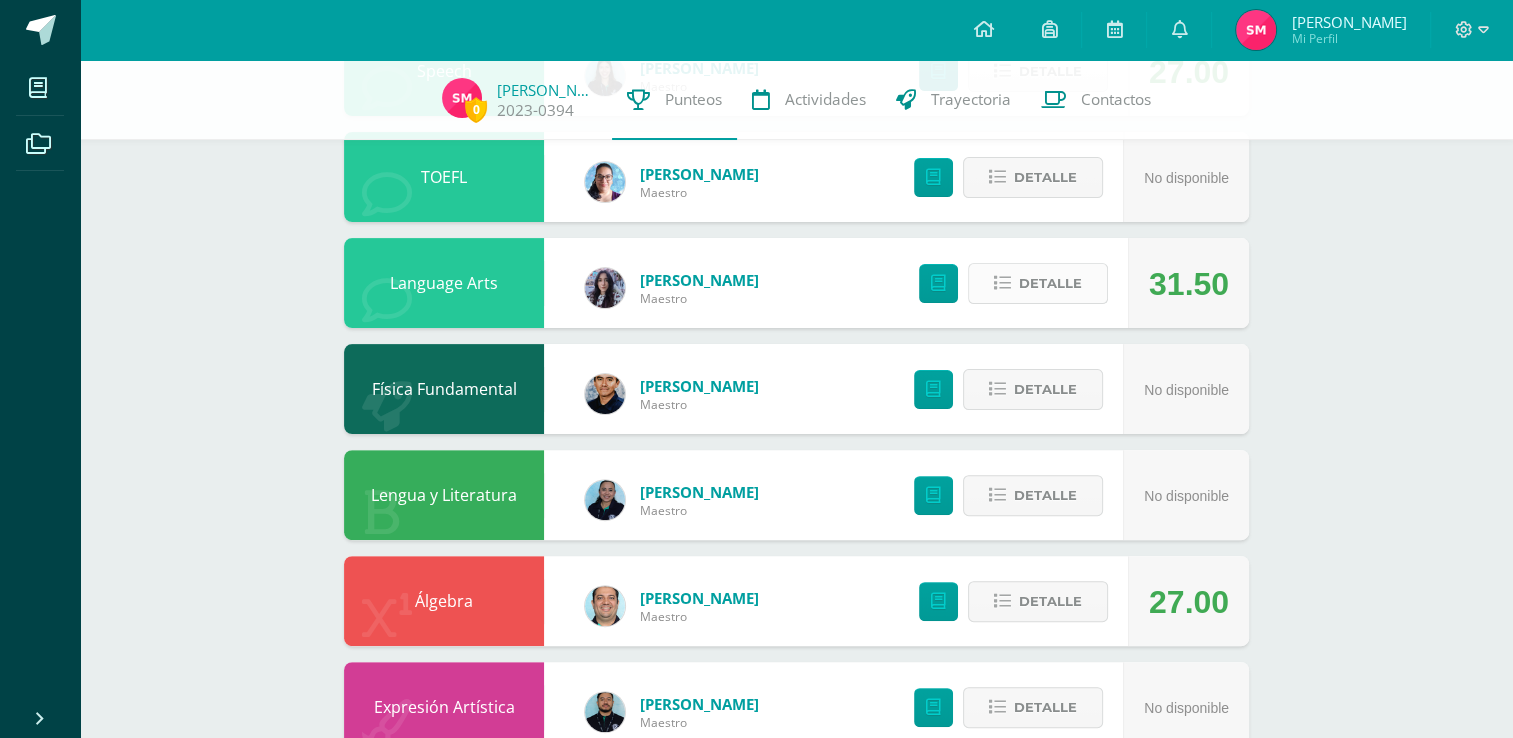 click on "Detalle" at bounding box center [1050, 283] 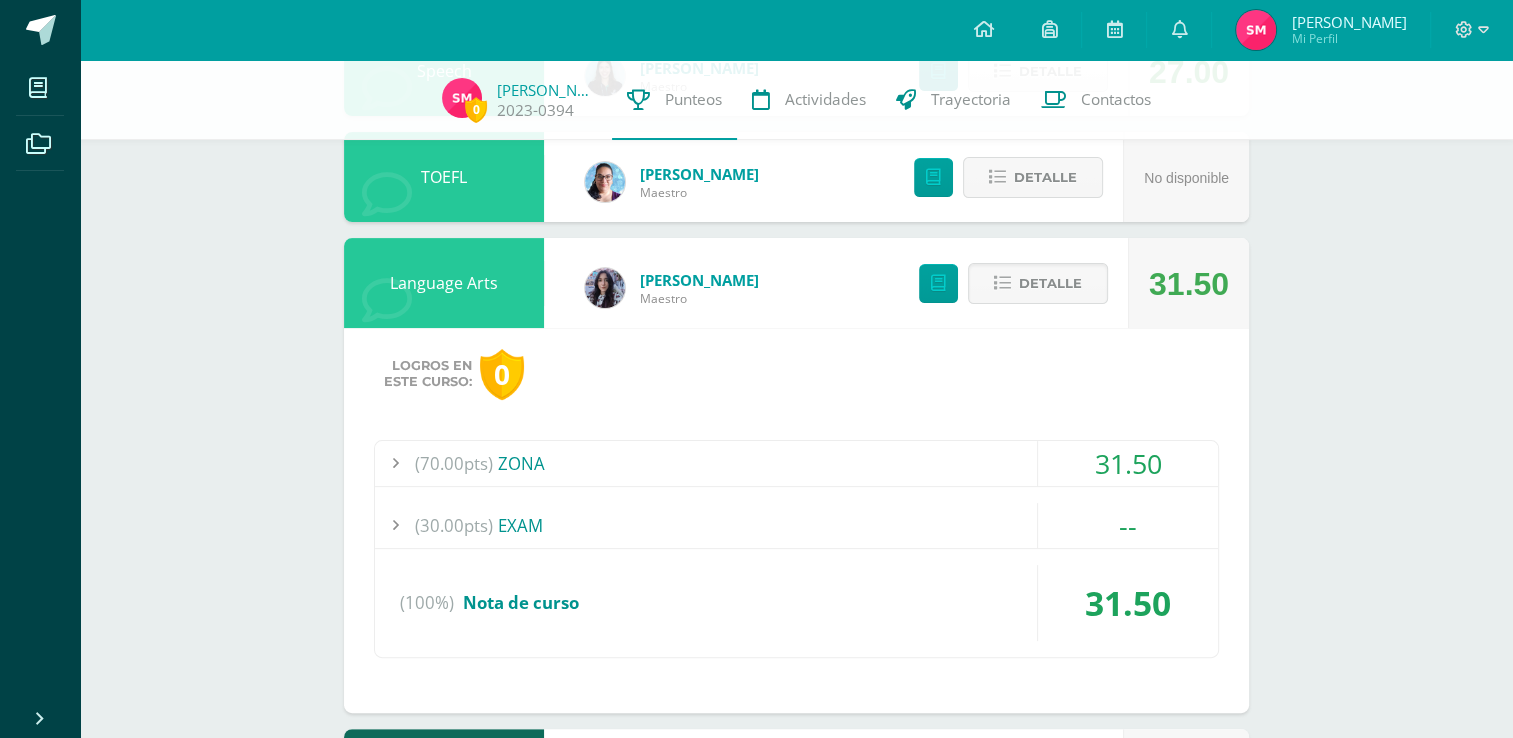 click on "(70.00pts)
ZONA" at bounding box center [796, 463] 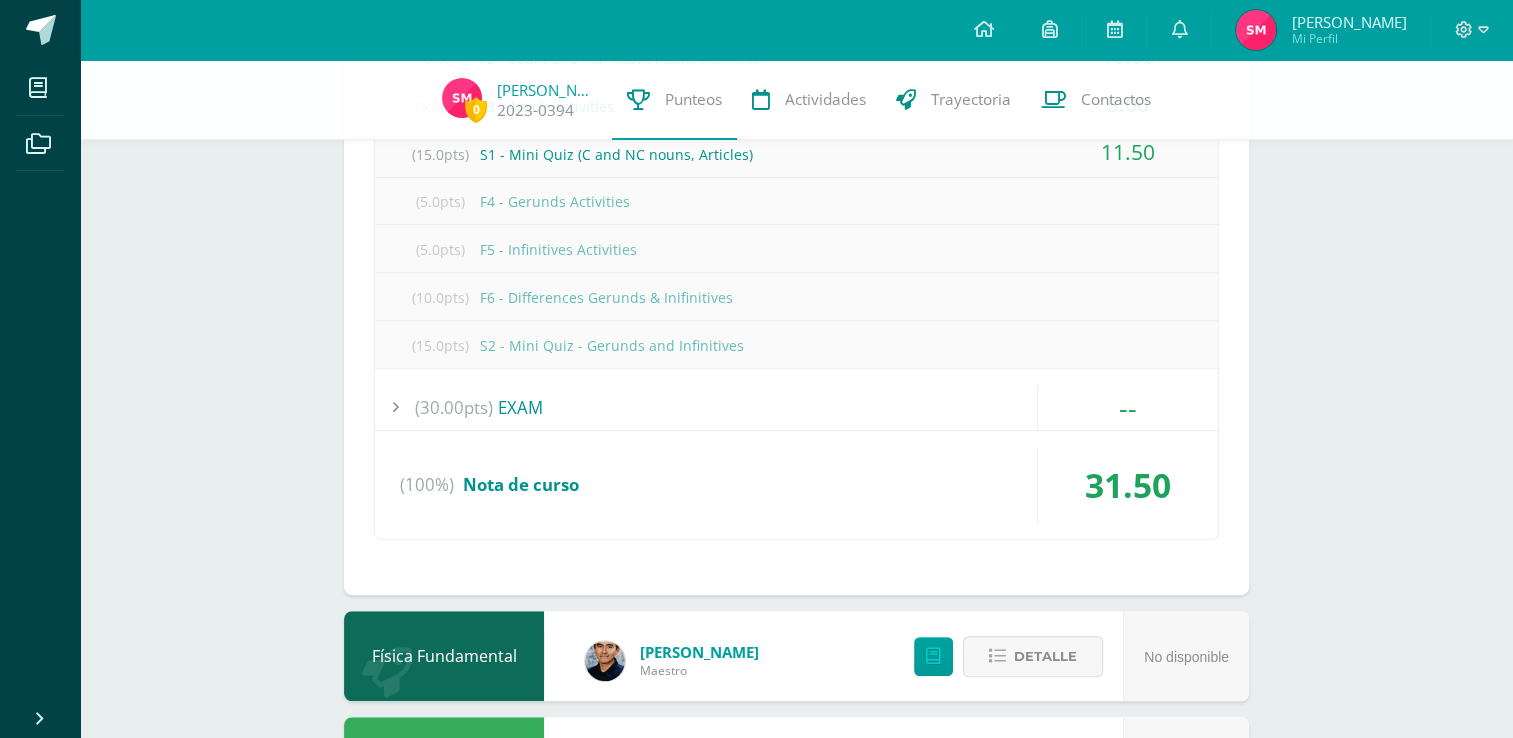 scroll, scrollTop: 500, scrollLeft: 0, axis: vertical 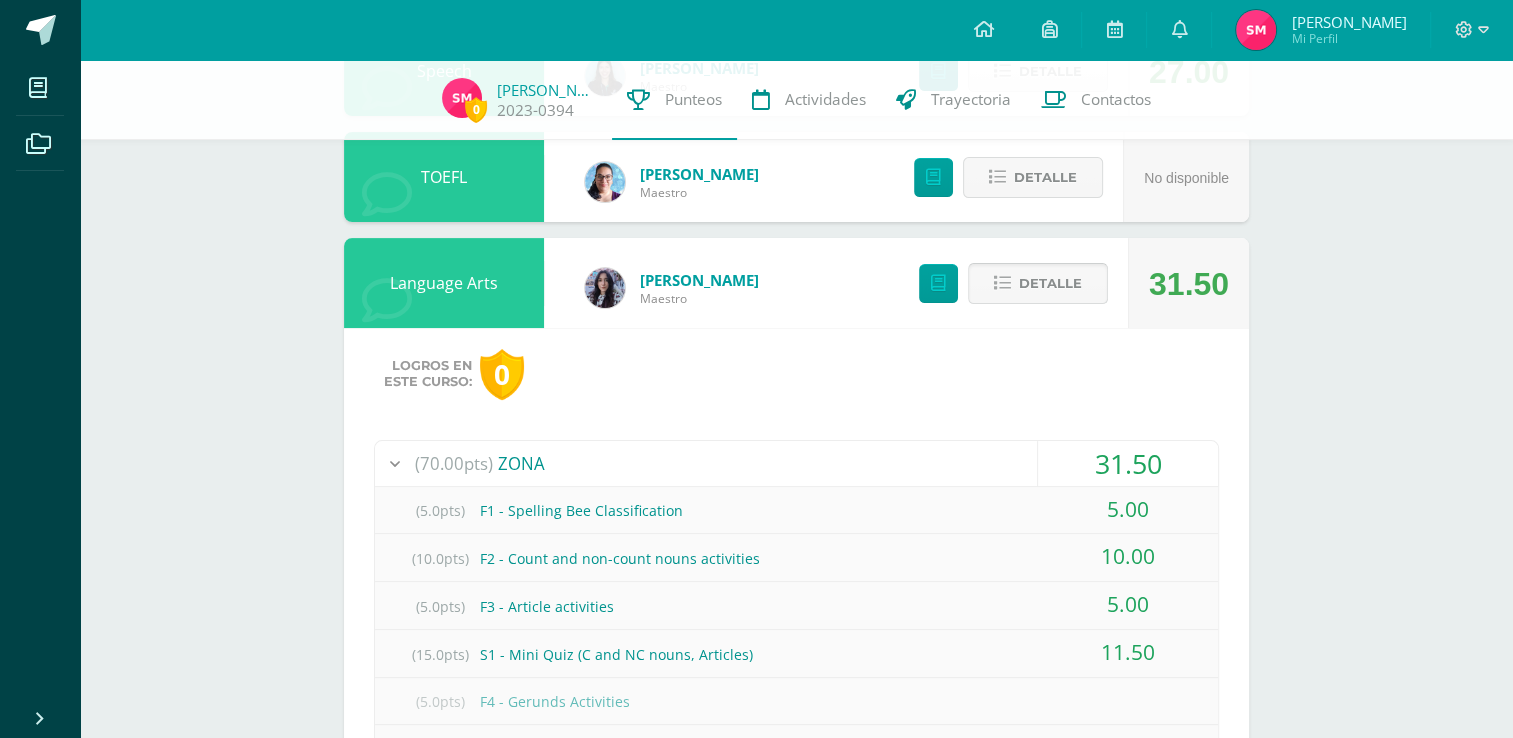click on "Detalle" at bounding box center [1050, 283] 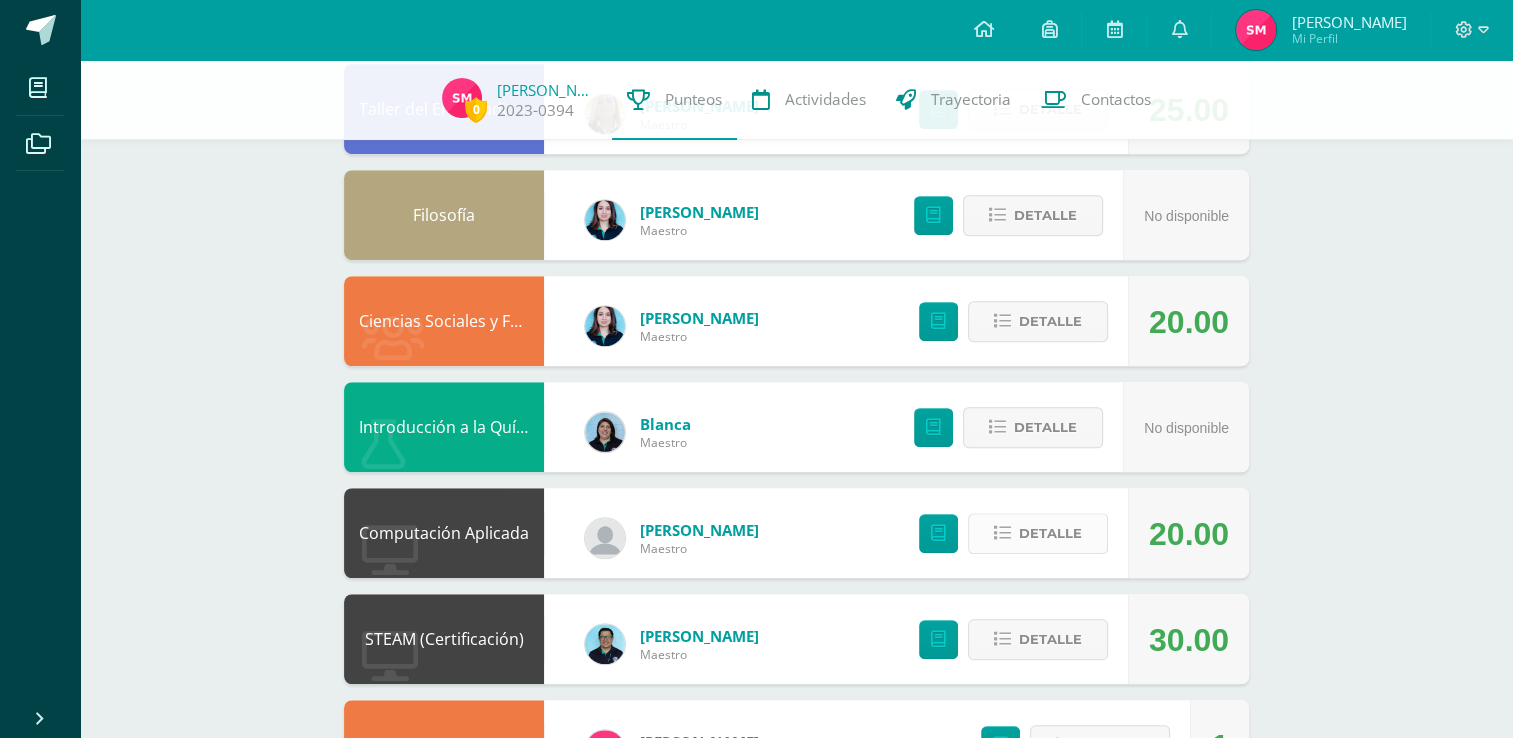 scroll, scrollTop: 1300, scrollLeft: 0, axis: vertical 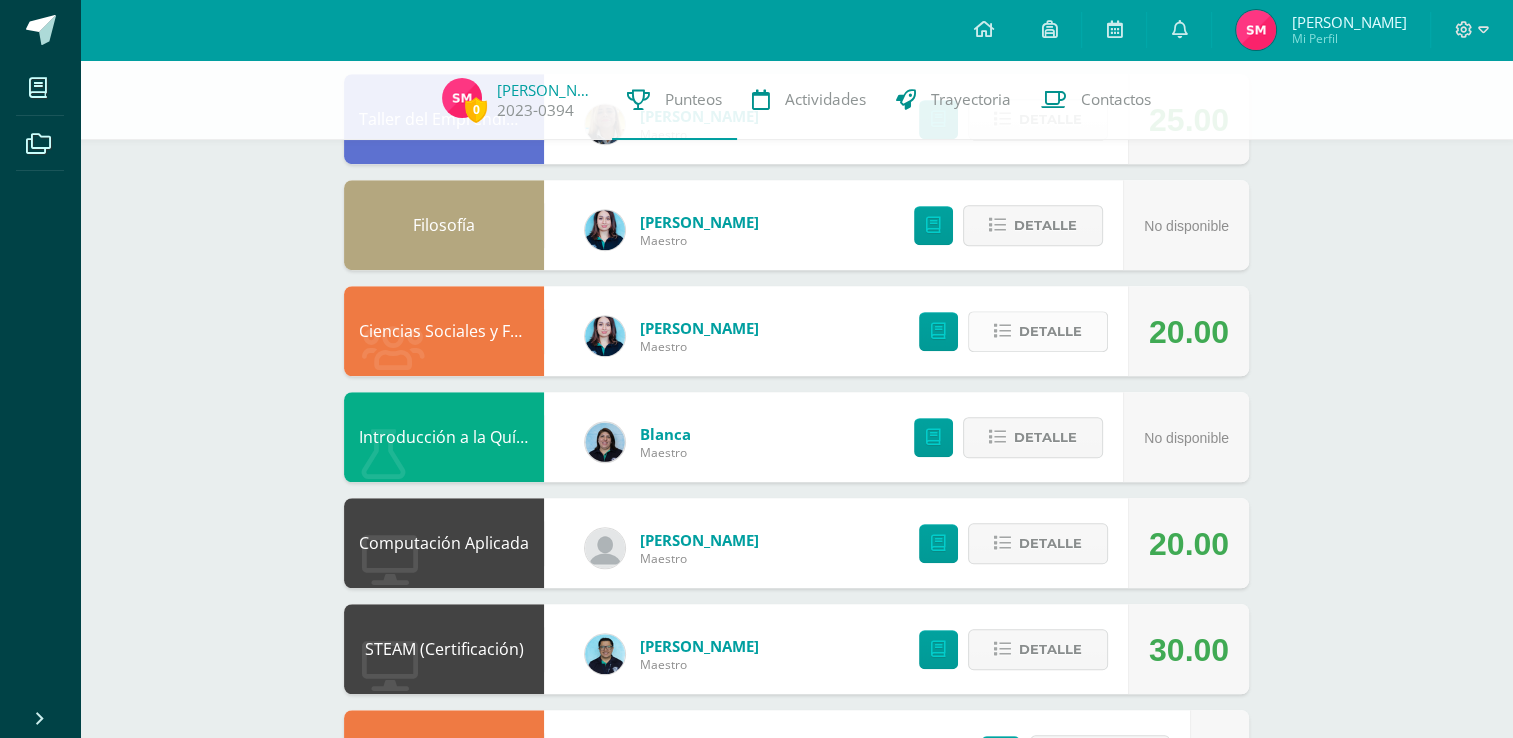 click on "Detalle" at bounding box center [1050, 331] 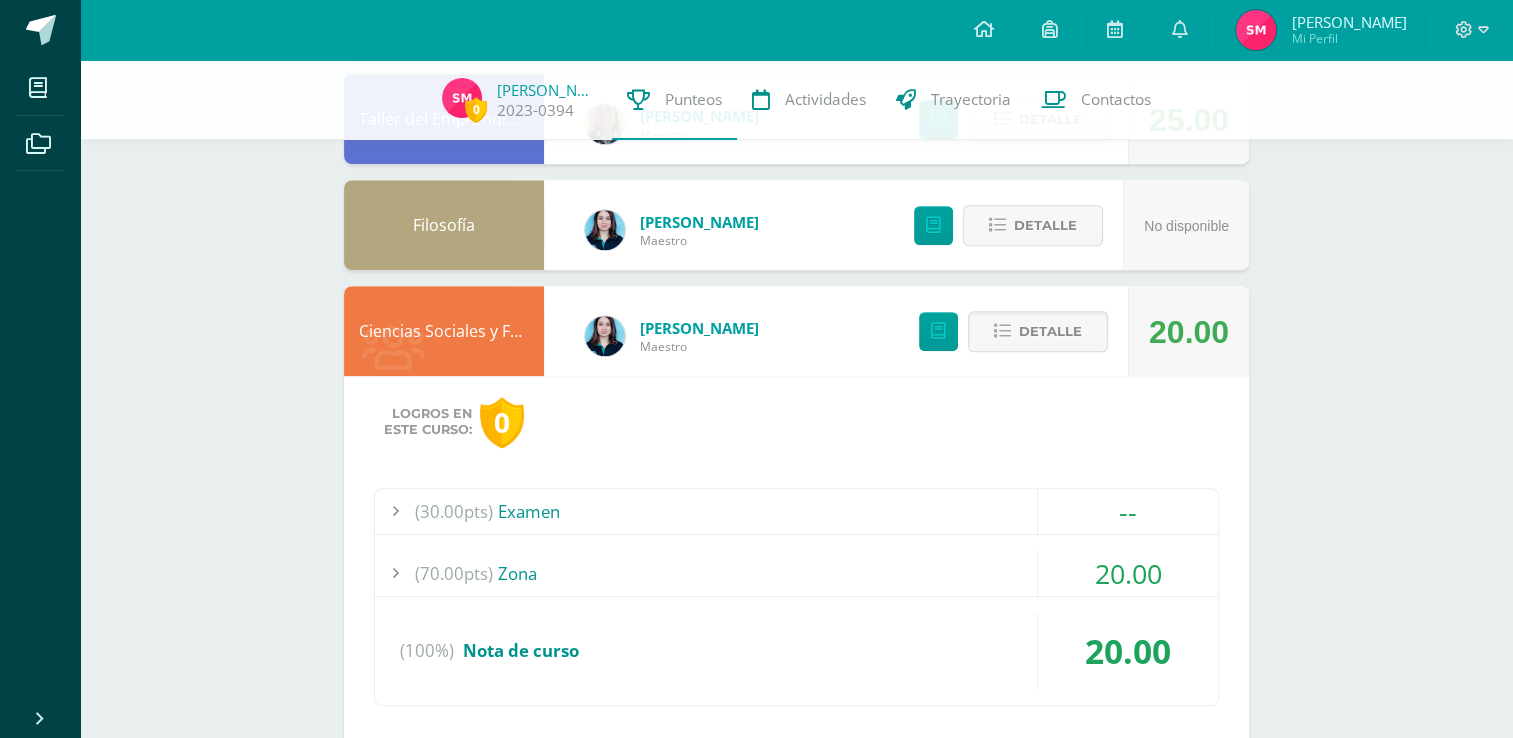 click on "(30.00pts)
Examen" at bounding box center (796, 511) 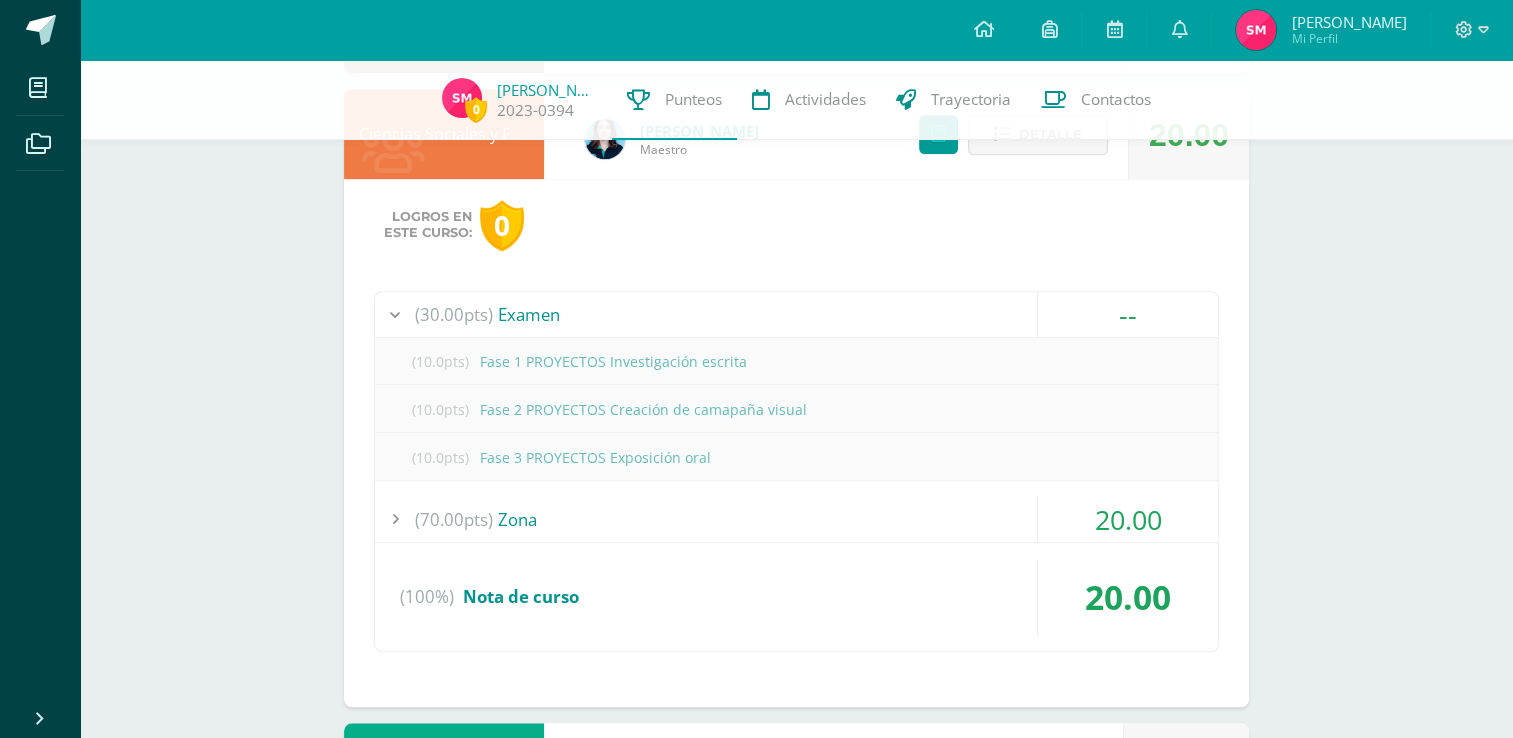 scroll, scrollTop: 1500, scrollLeft: 0, axis: vertical 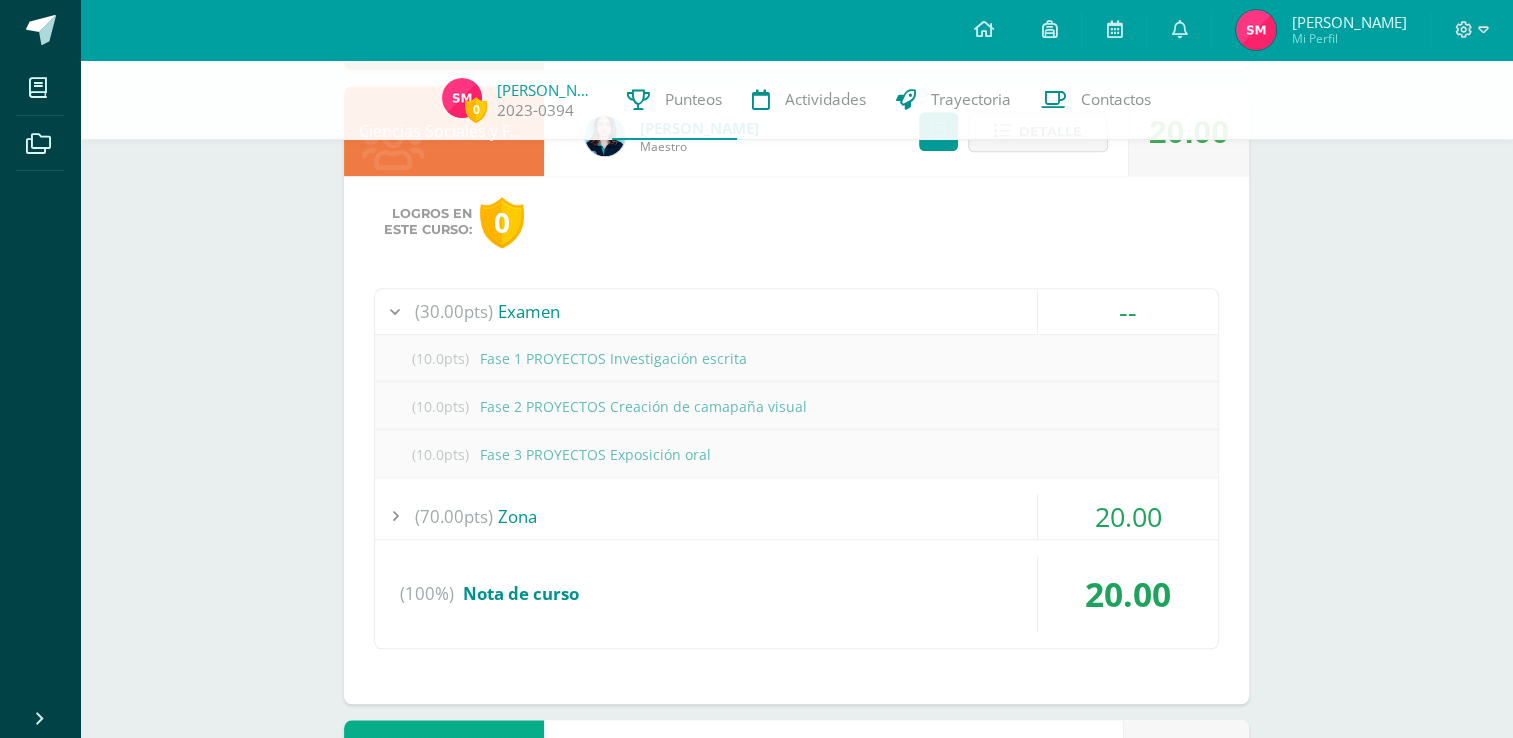 click on "(30.00pts)
Examen" at bounding box center [796, 311] 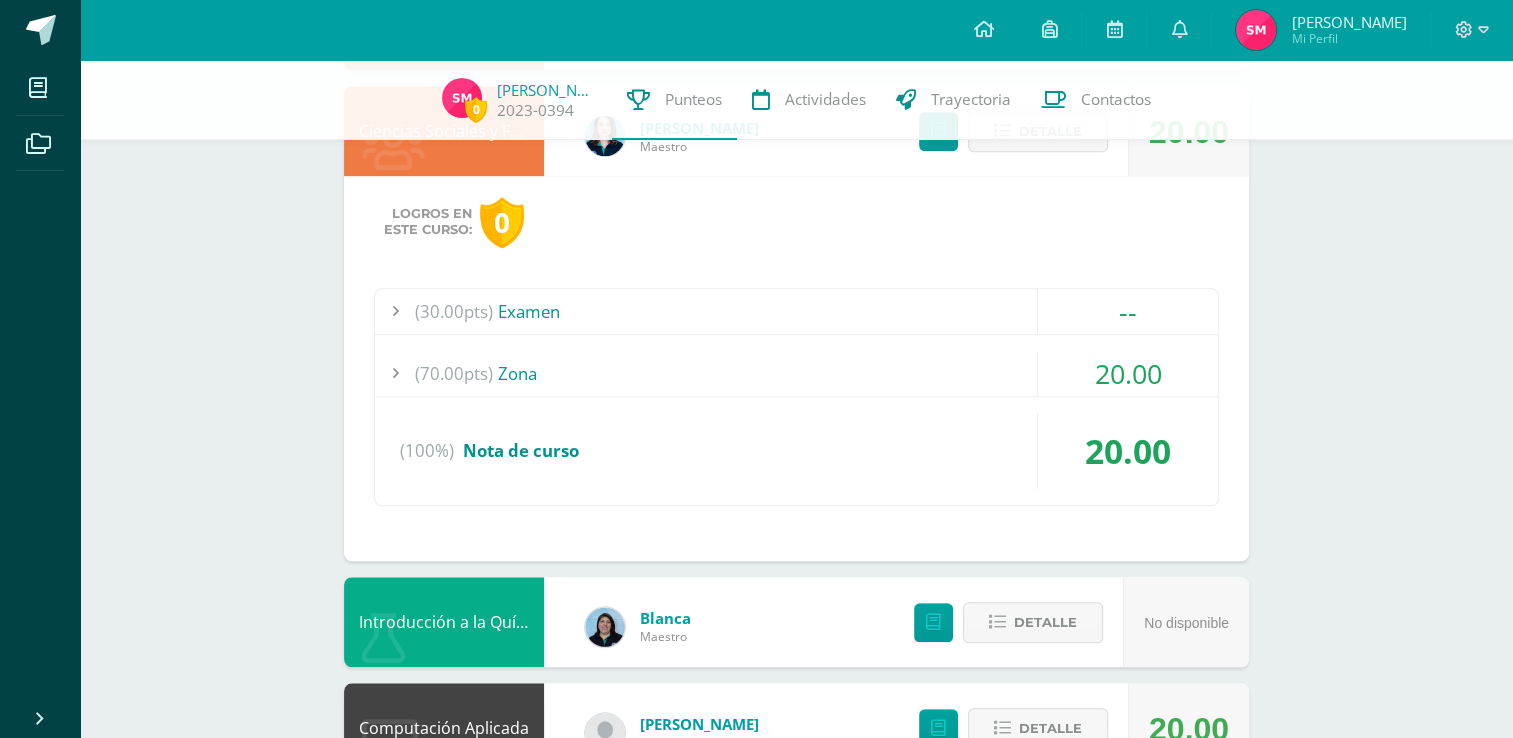 click on "(70.00pts)
Zona" at bounding box center [796, 373] 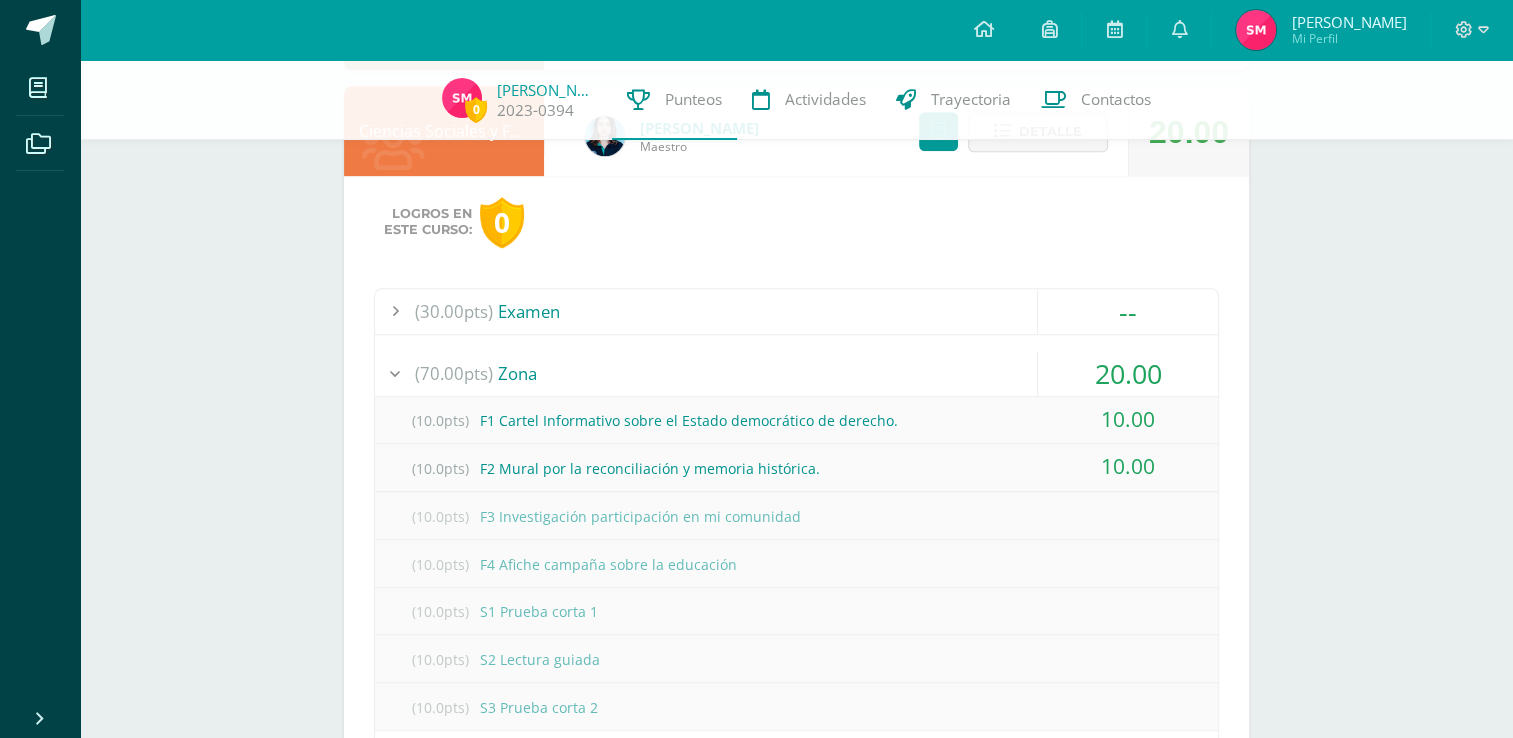click on "(70.00pts)
Zona" at bounding box center (796, 373) 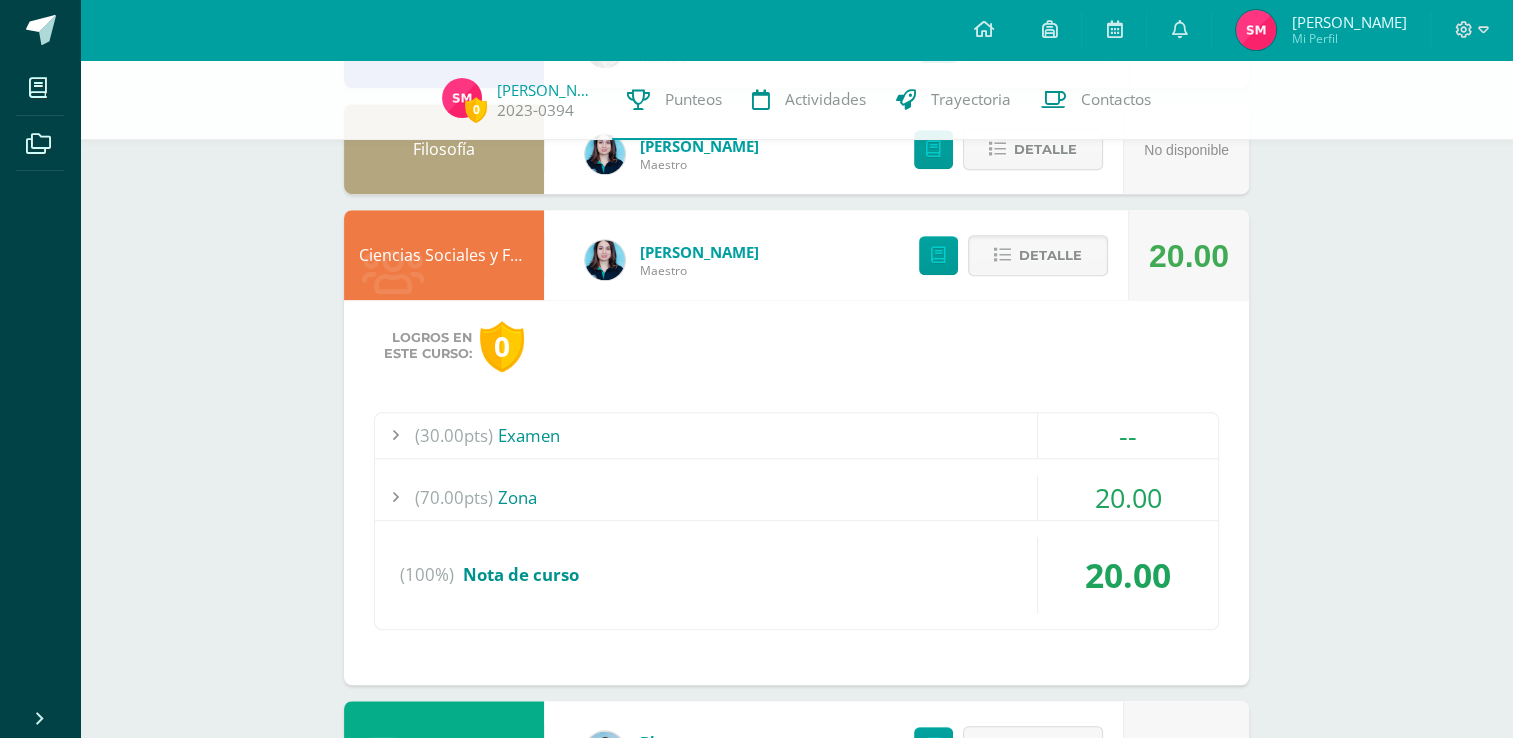 scroll, scrollTop: 1200, scrollLeft: 0, axis: vertical 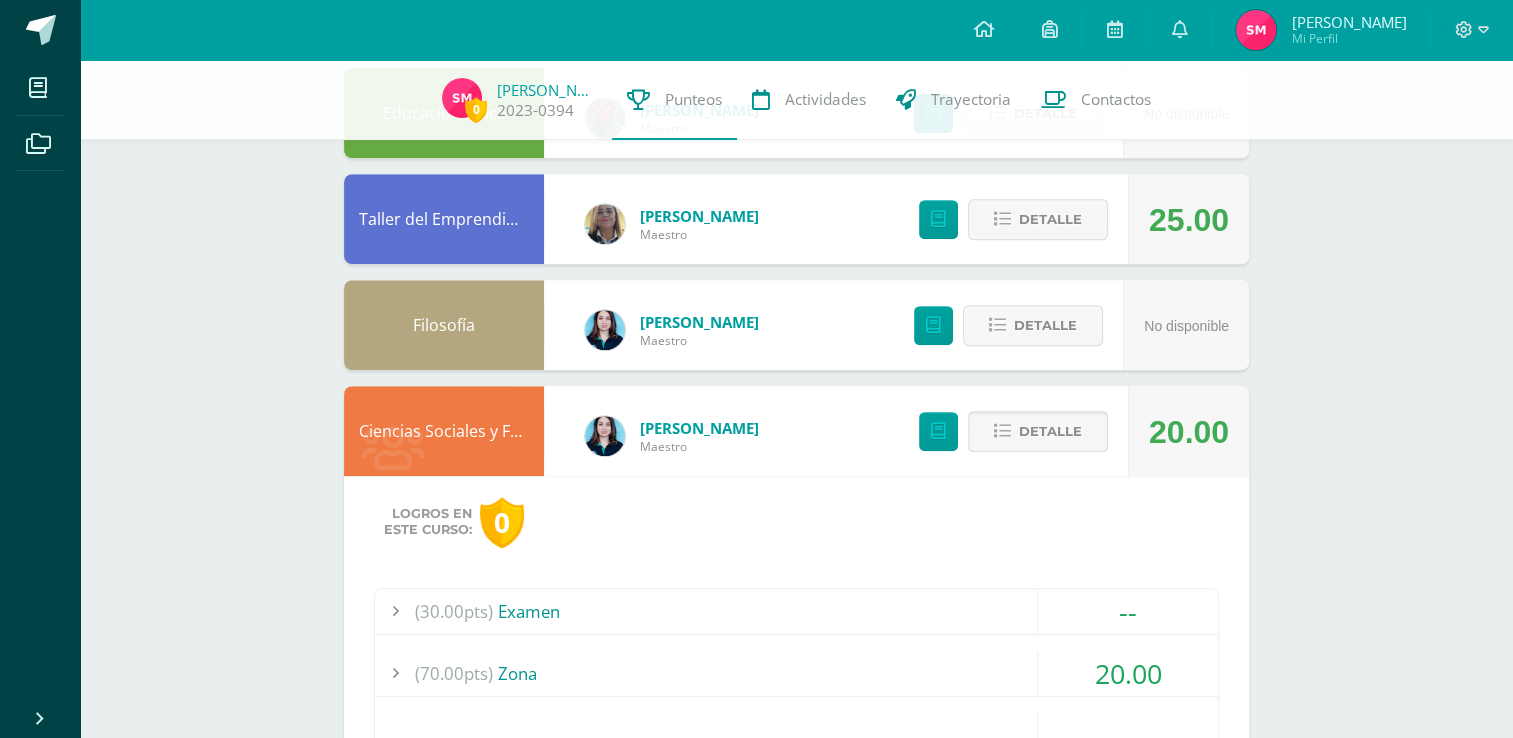click on "Detalle" at bounding box center (1038, 431) 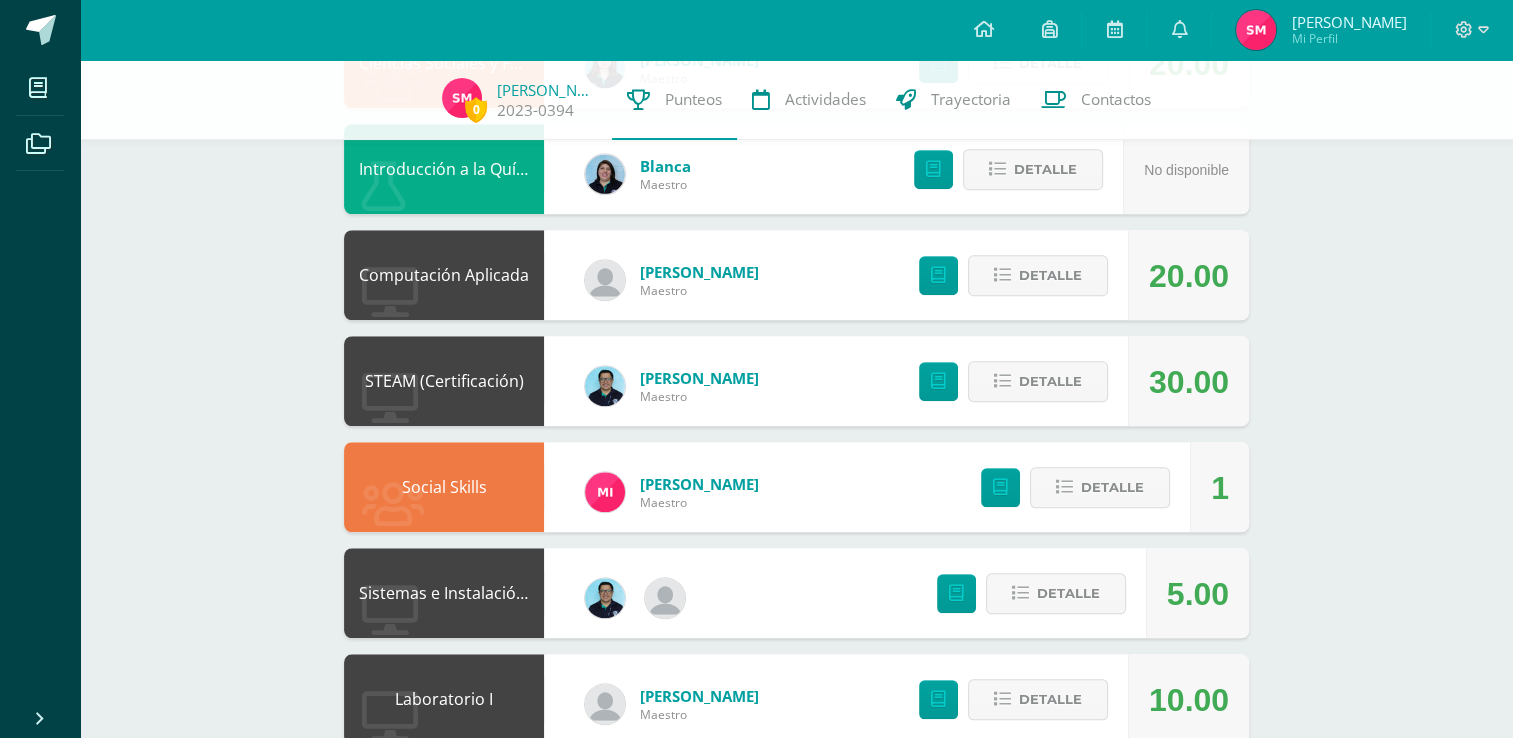 scroll, scrollTop: 1600, scrollLeft: 0, axis: vertical 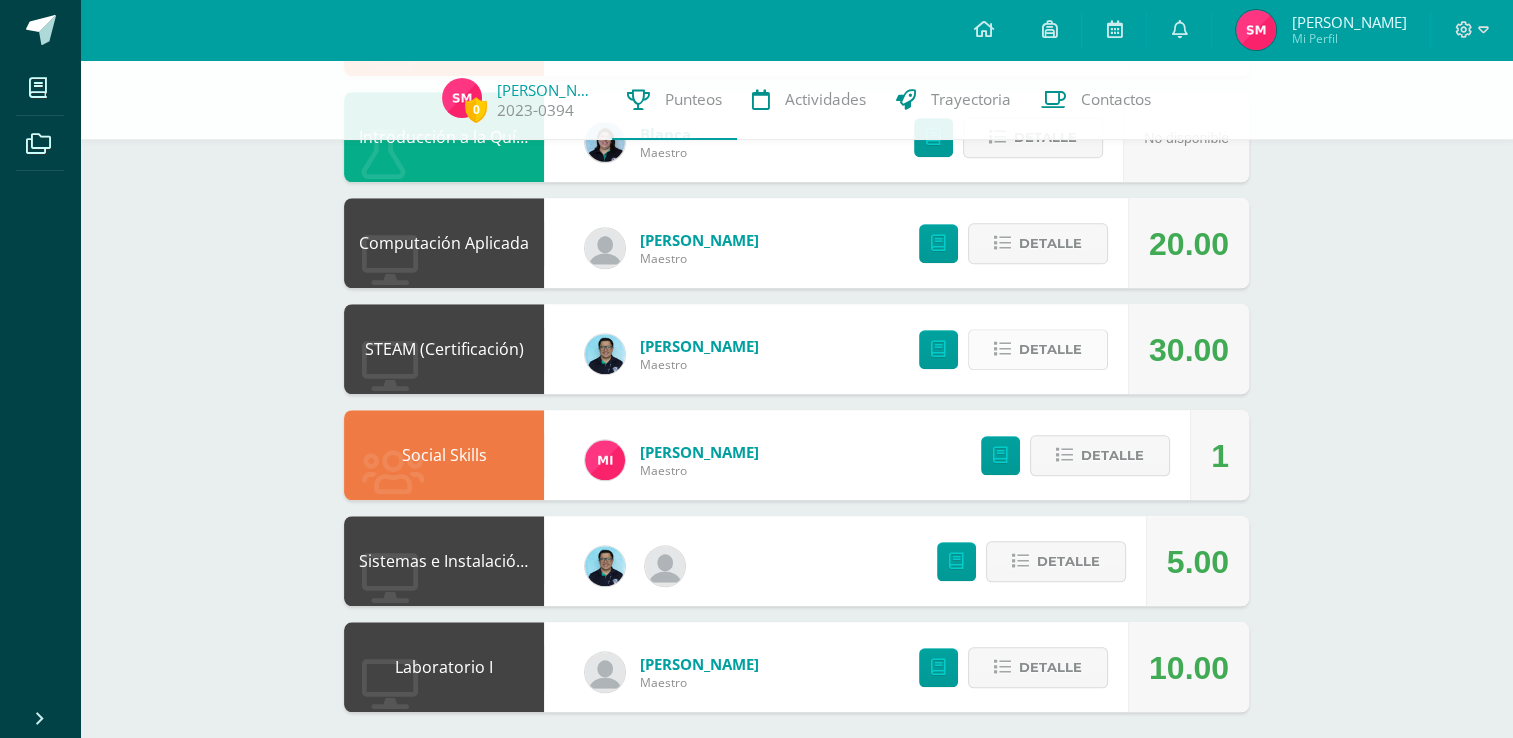 click at bounding box center [1002, 349] 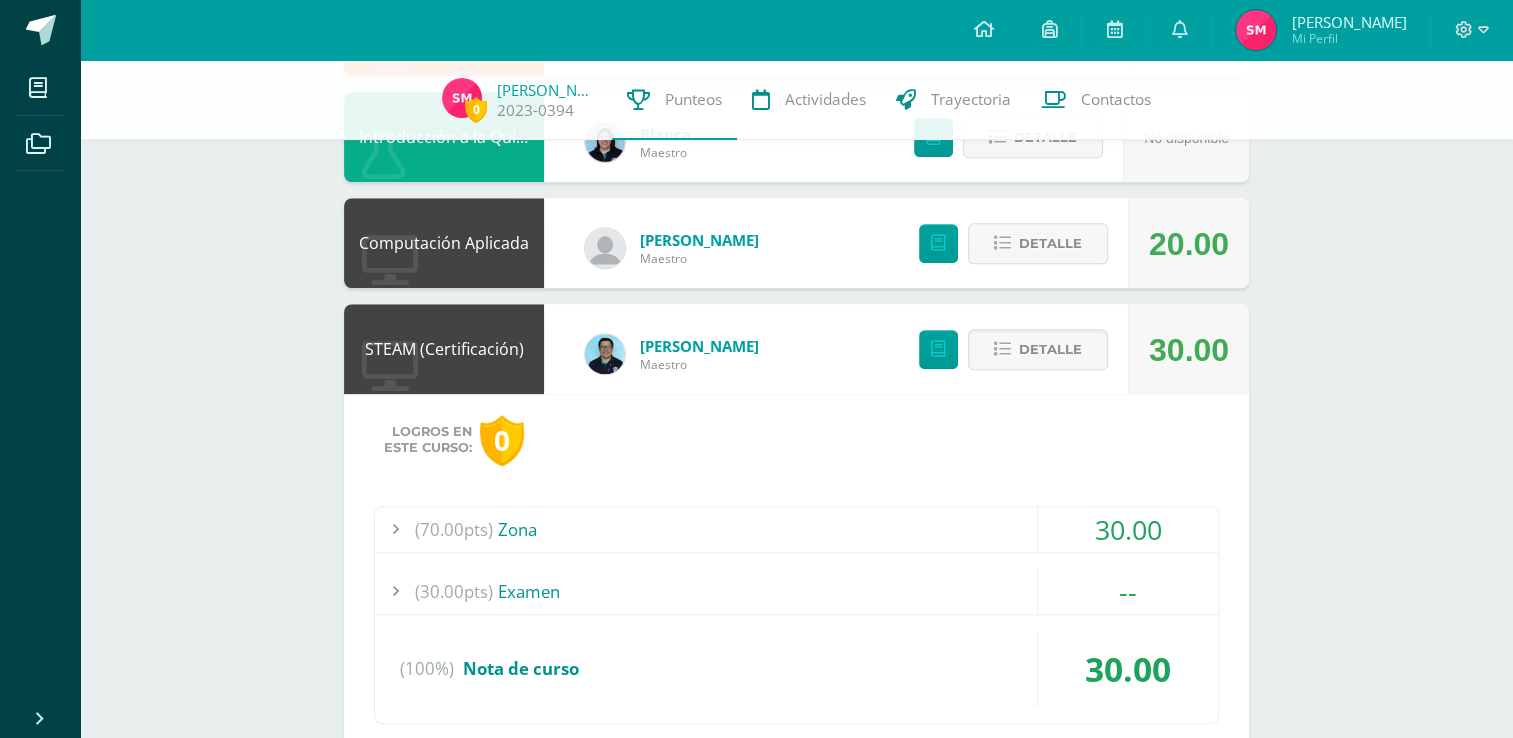 click on "(70.00pts)
Zona" at bounding box center (796, 529) 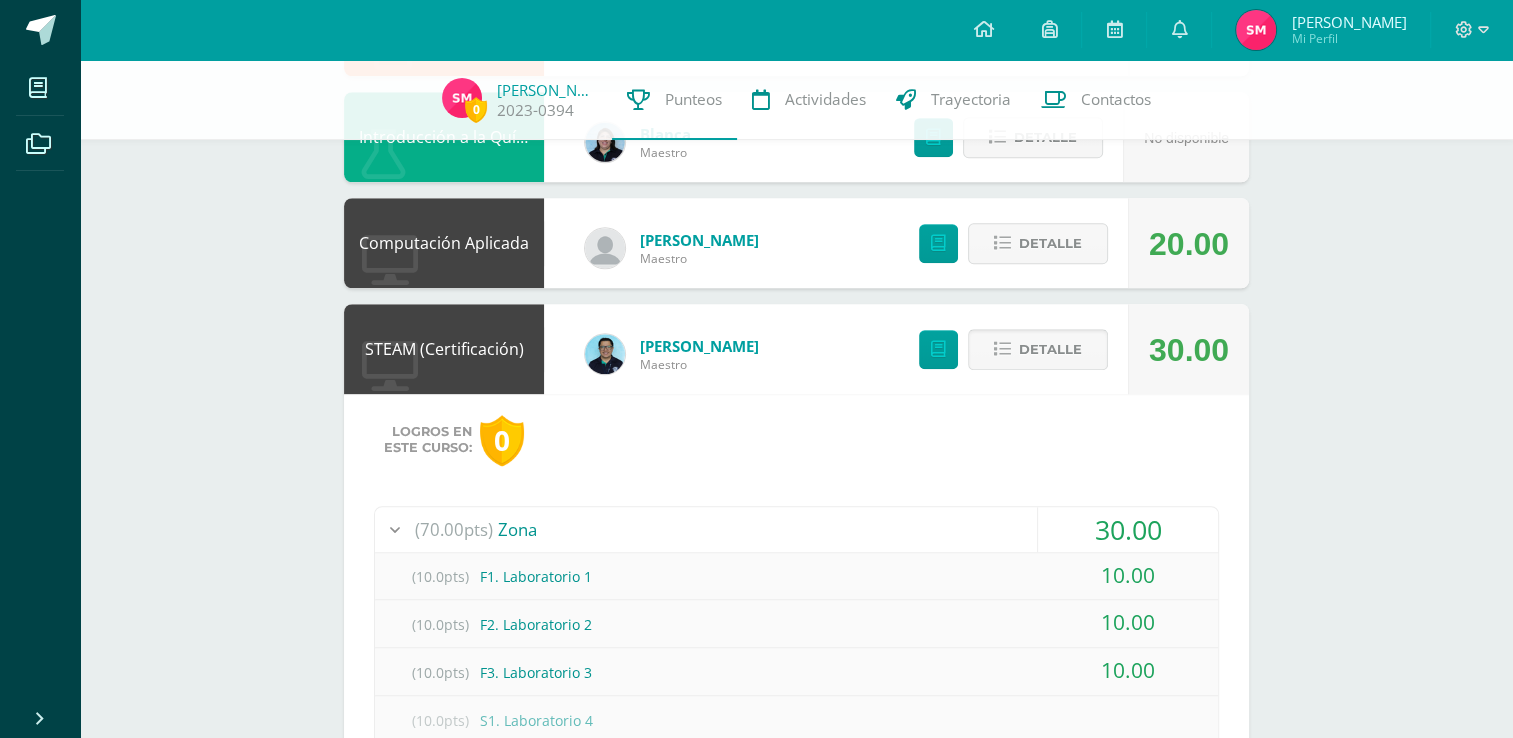 click on "Detalle" at bounding box center [1038, 349] 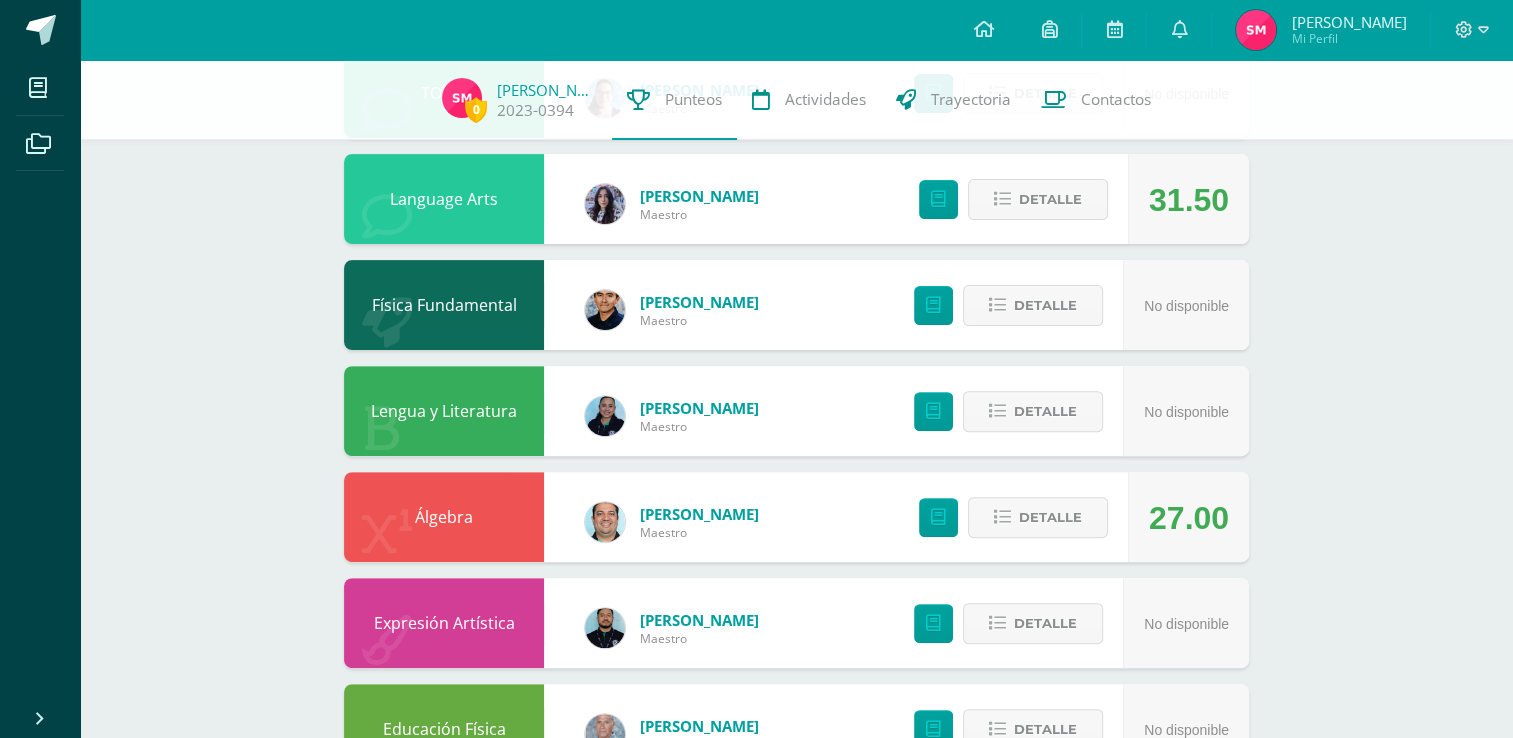 scroll, scrollTop: 313, scrollLeft: 0, axis: vertical 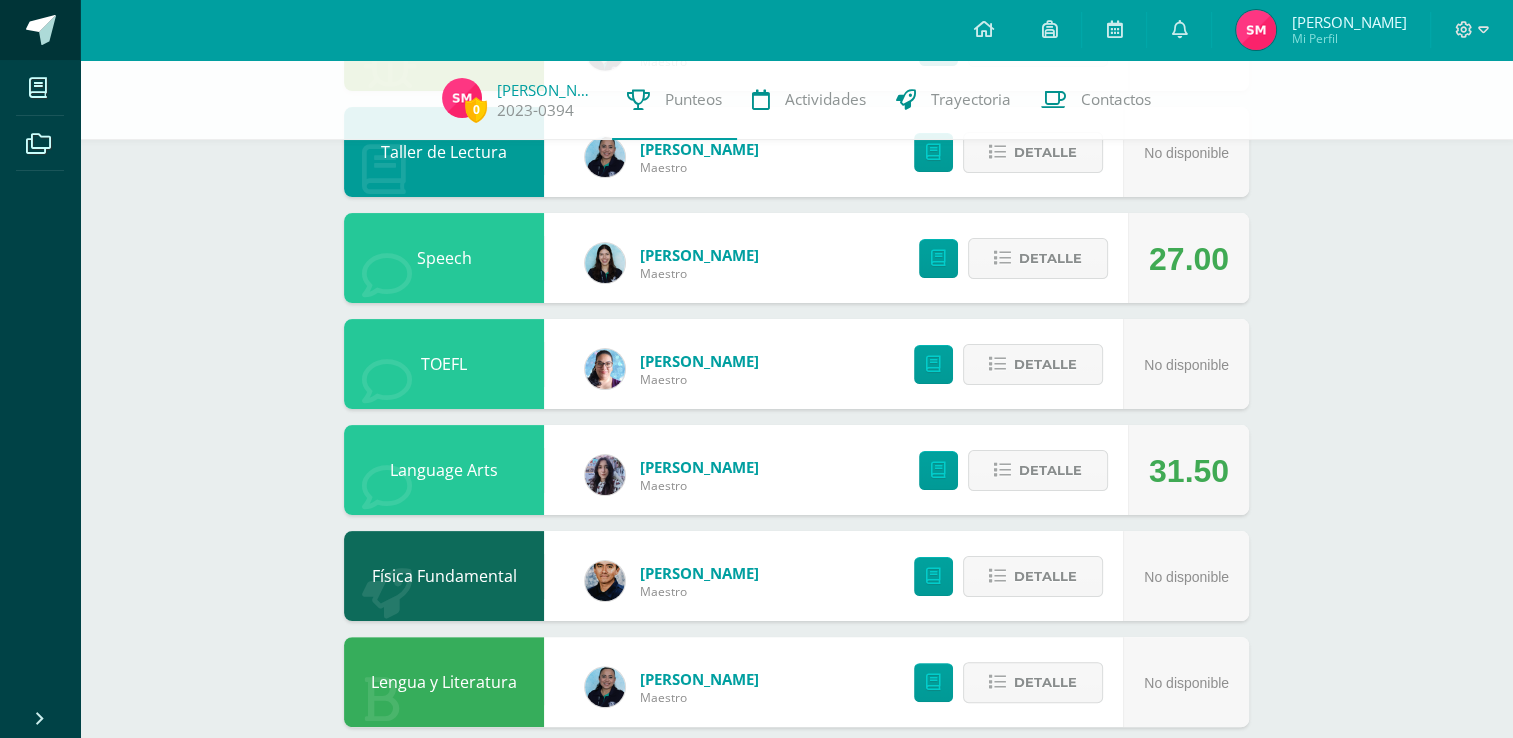 click at bounding box center (40, 30) 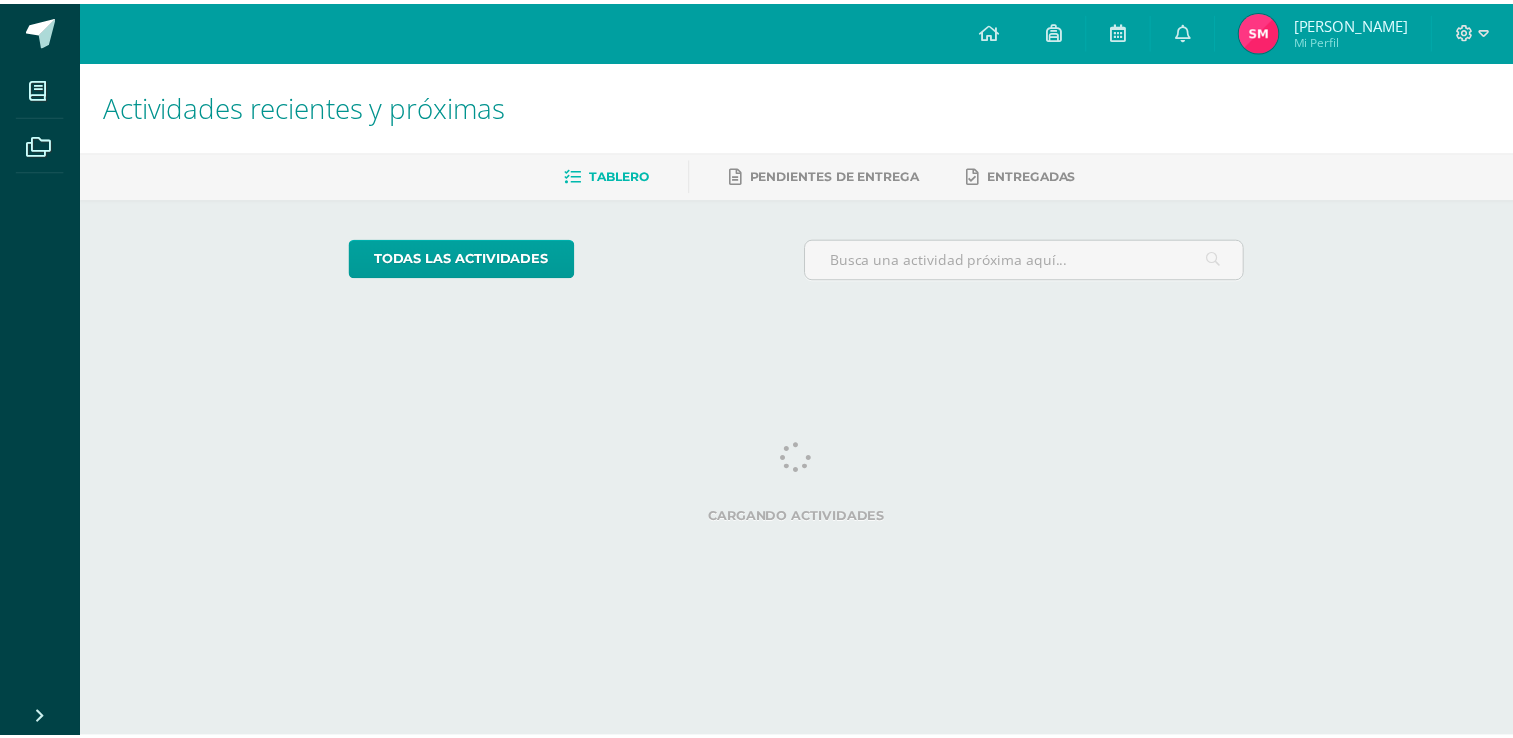 scroll, scrollTop: 0, scrollLeft: 0, axis: both 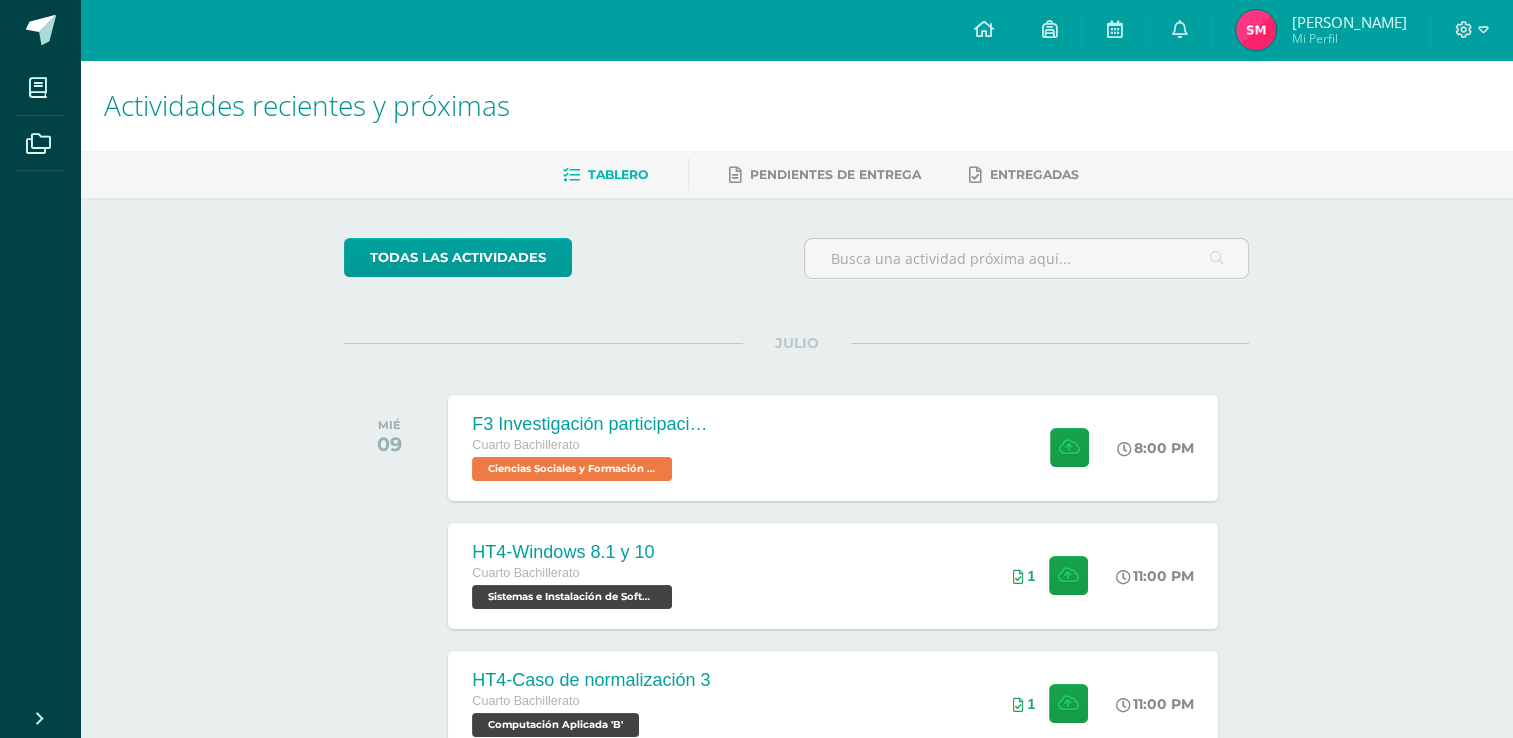click on "[PERSON_NAME]
Mi Perfil" at bounding box center [1321, 30] 